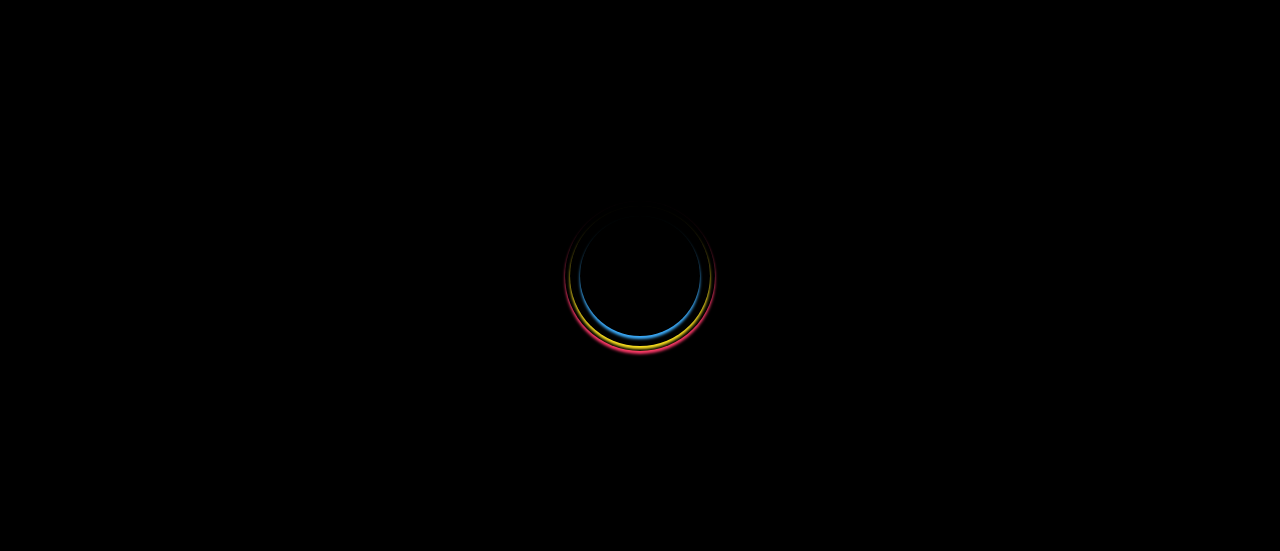 scroll, scrollTop: 0, scrollLeft: 0, axis: both 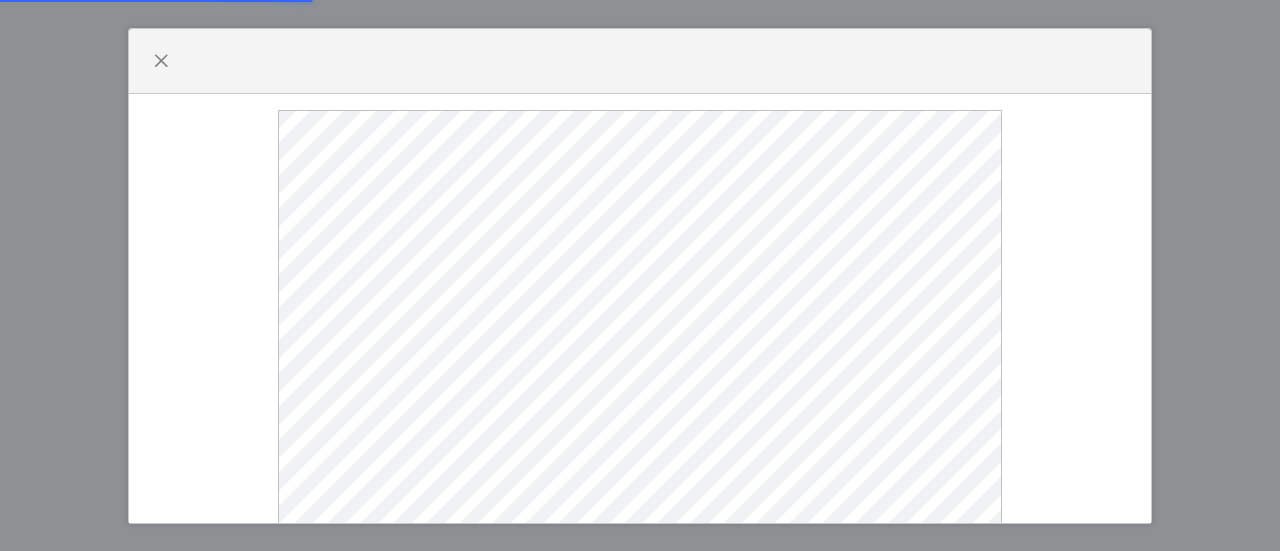 select 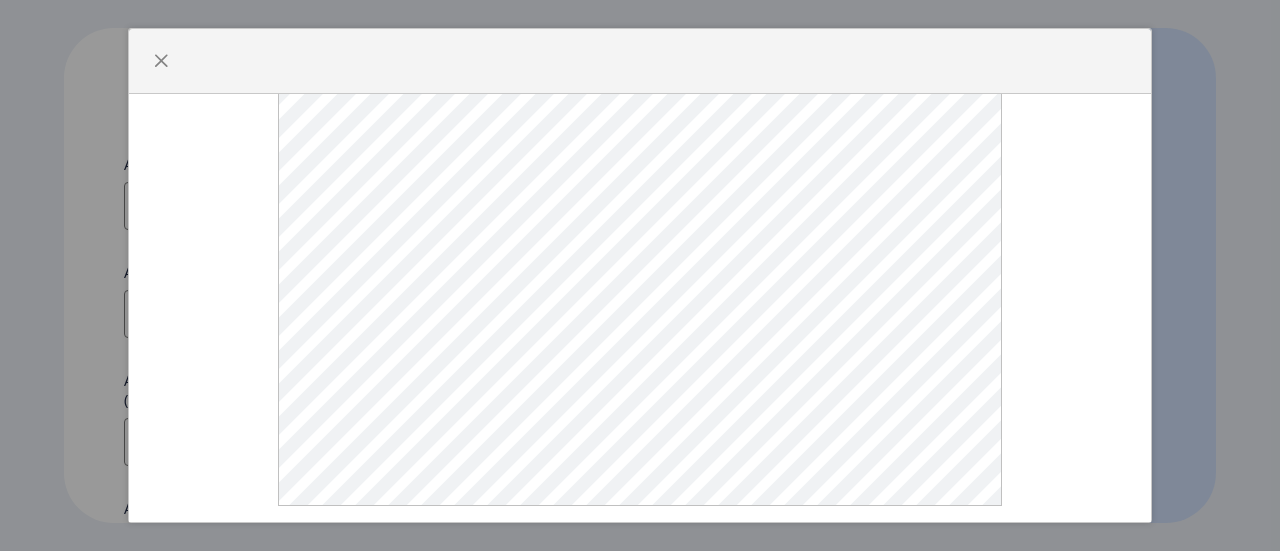 scroll, scrollTop: 104, scrollLeft: 0, axis: vertical 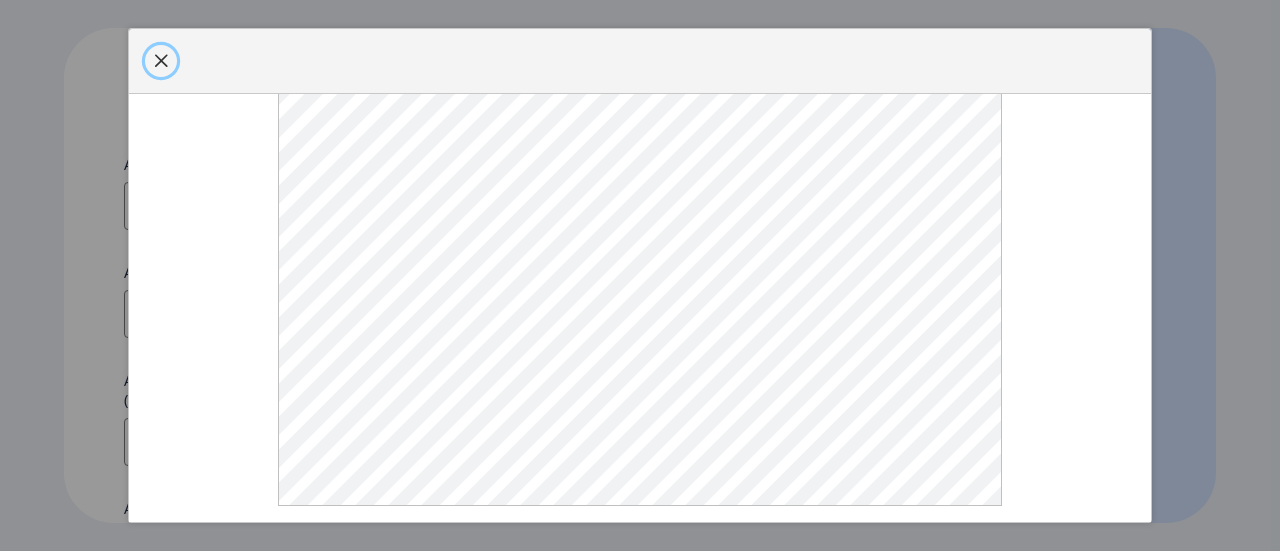 click 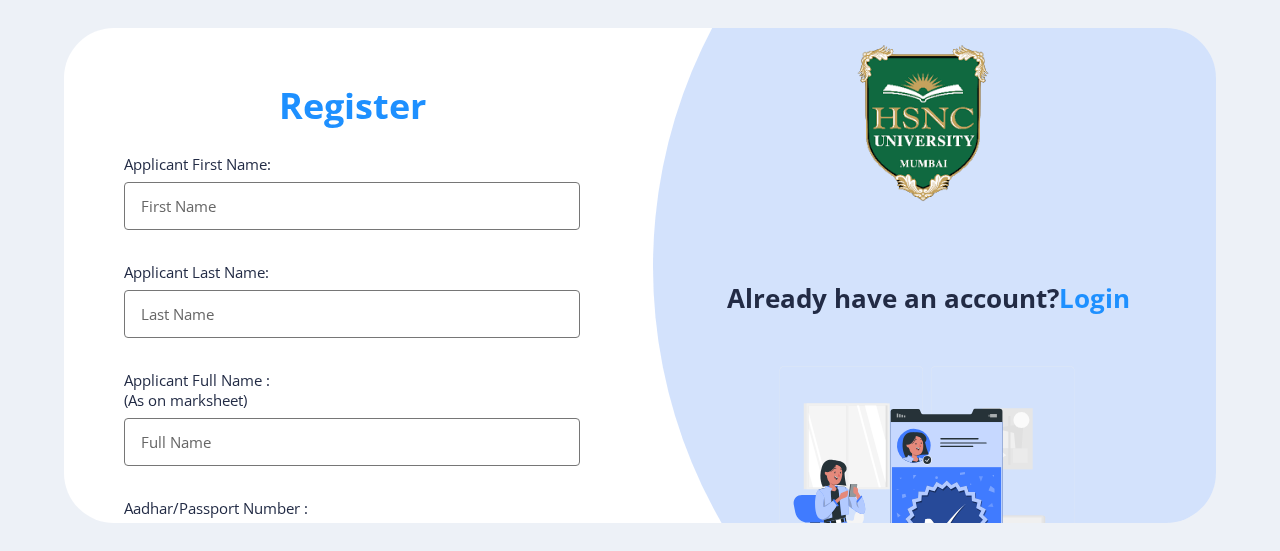 click on "Applicant First Name:" at bounding box center (352, 206) 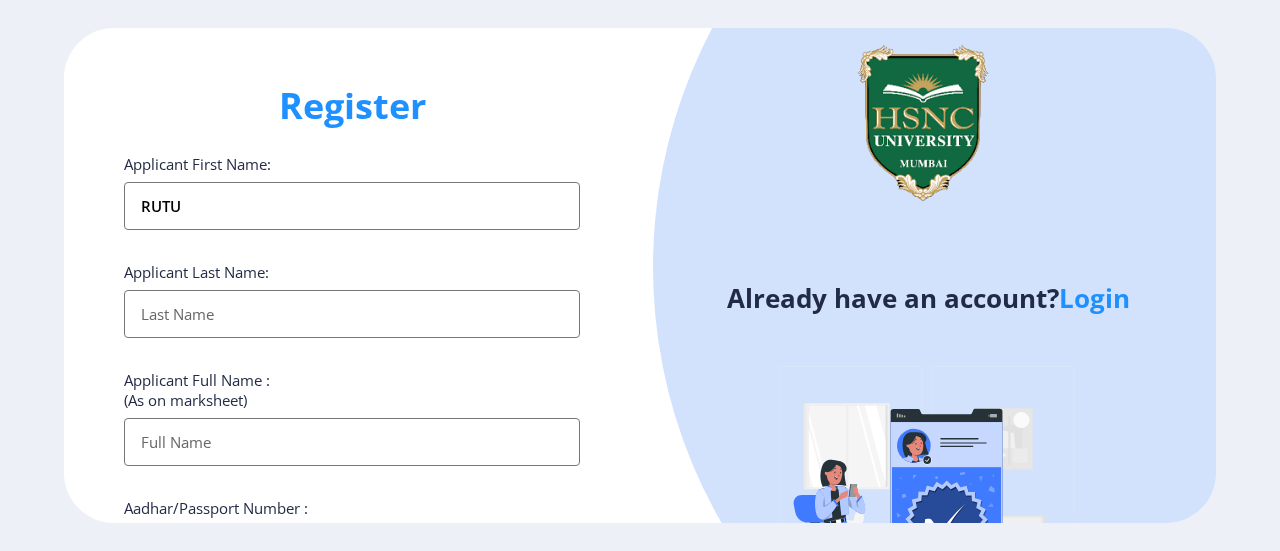 type on "SAVE" 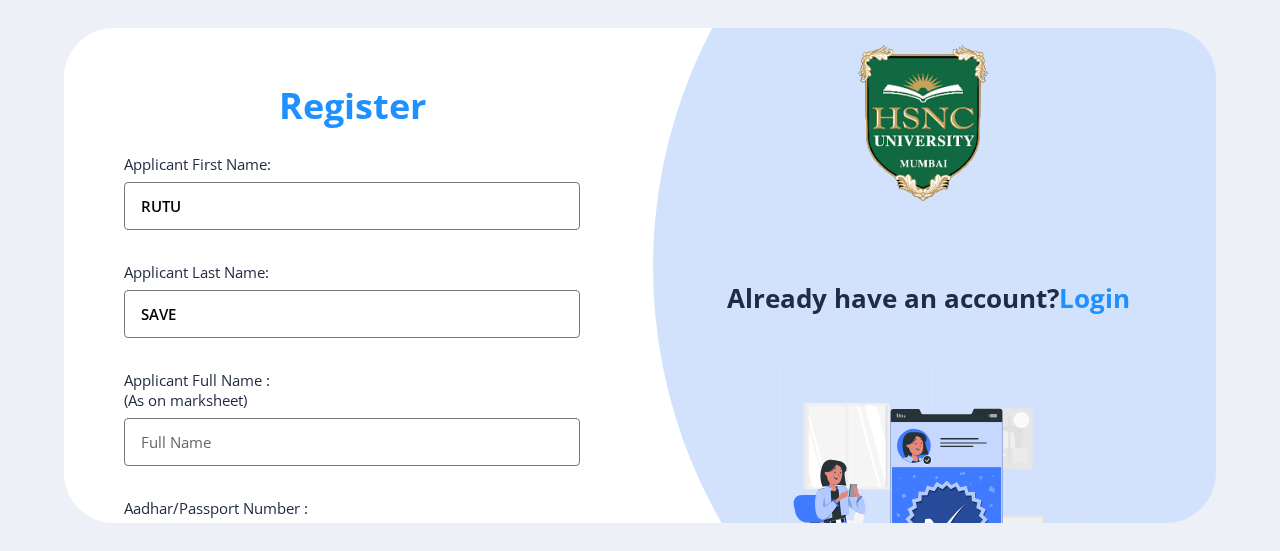 type on "RUTU MILIND SAVE" 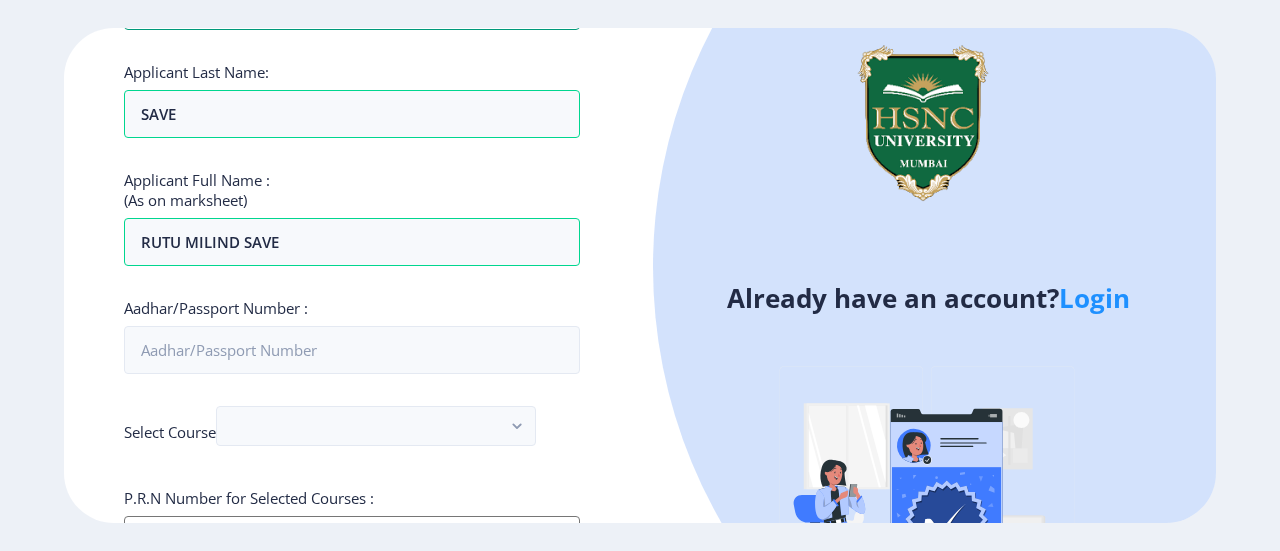 scroll, scrollTop: 201, scrollLeft: 0, axis: vertical 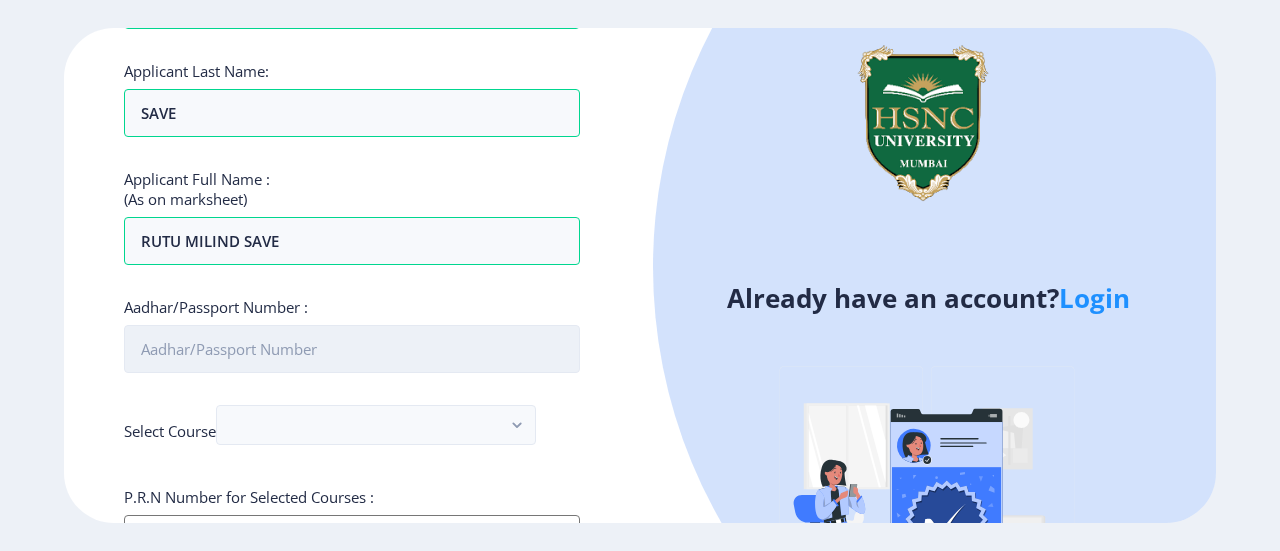 click on "Aadhar/Passport Number :" at bounding box center (352, 349) 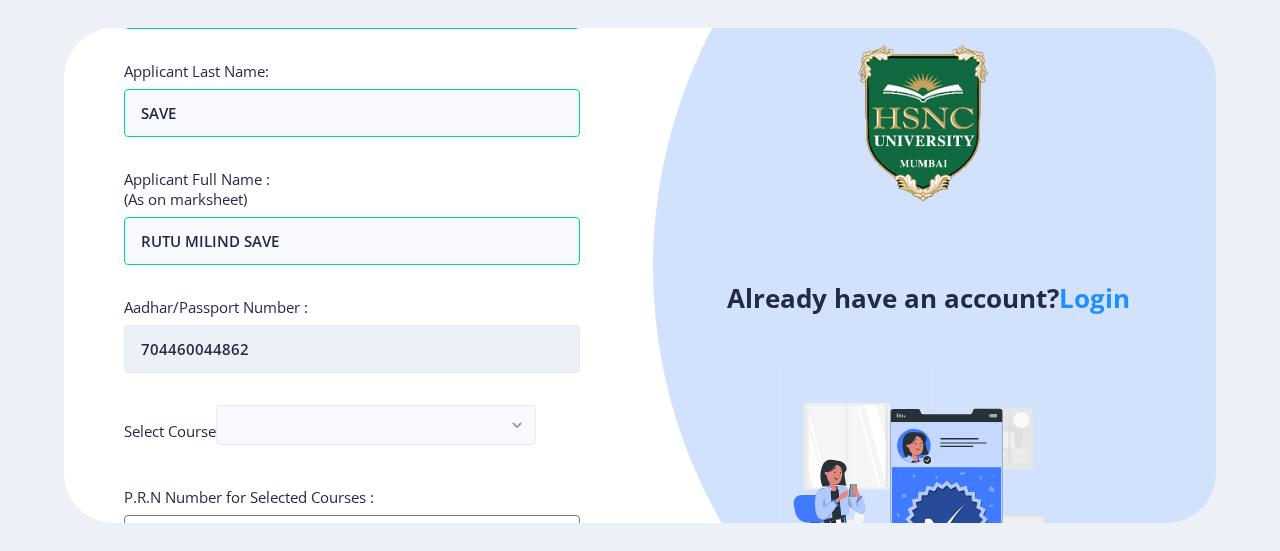 scroll, scrollTop: 339, scrollLeft: 0, axis: vertical 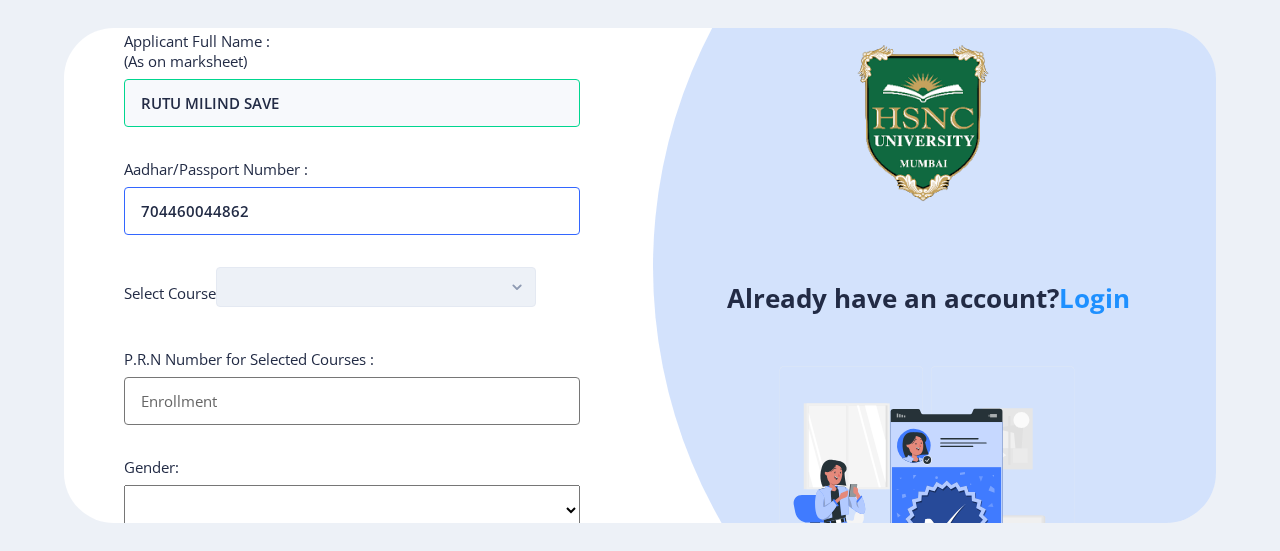 type on "704460044862" 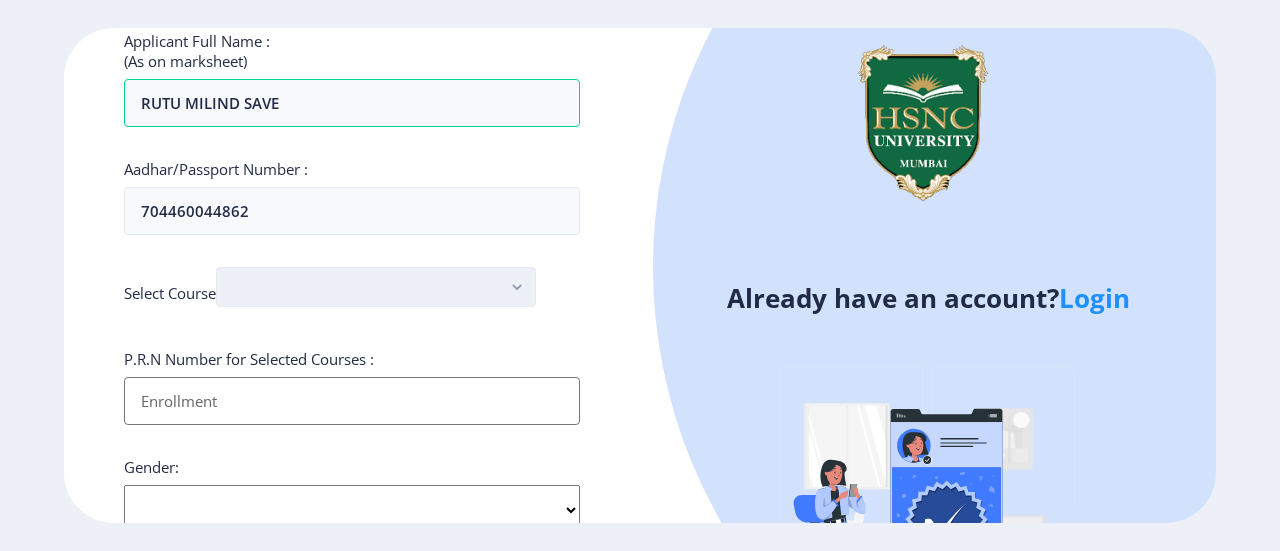 click 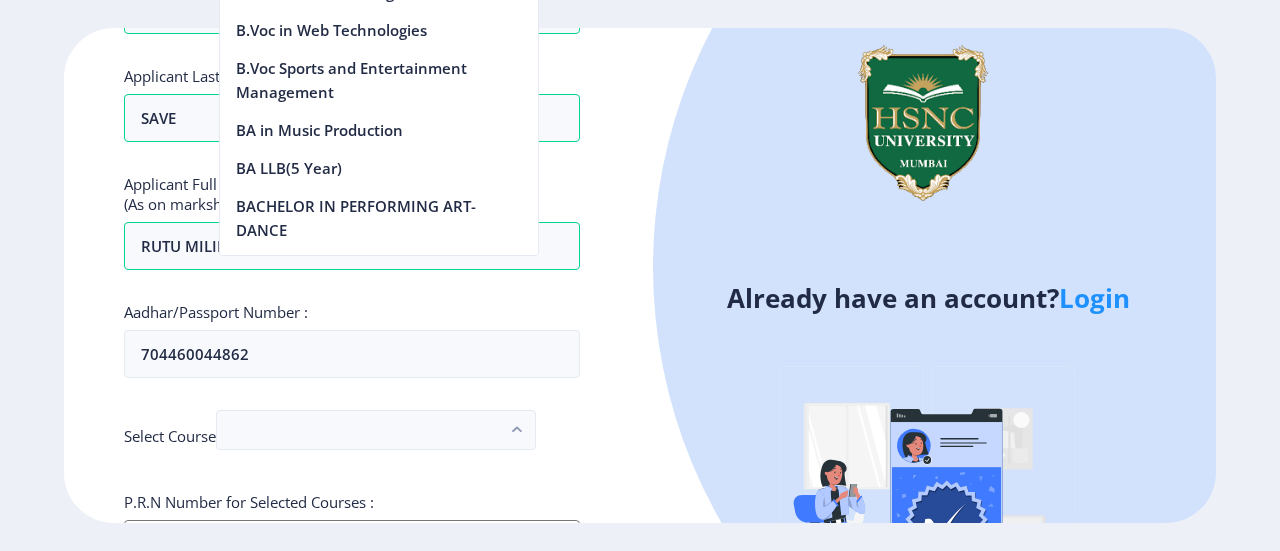 scroll, scrollTop: 195, scrollLeft: 0, axis: vertical 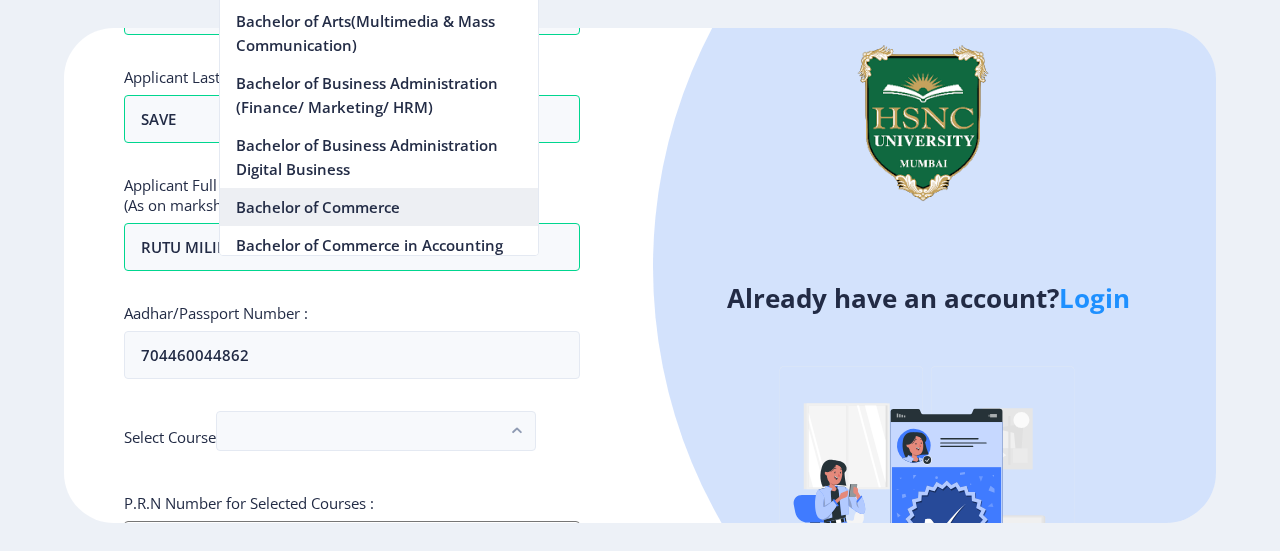 click on "Bachelor of Commerce" at bounding box center (379, 207) 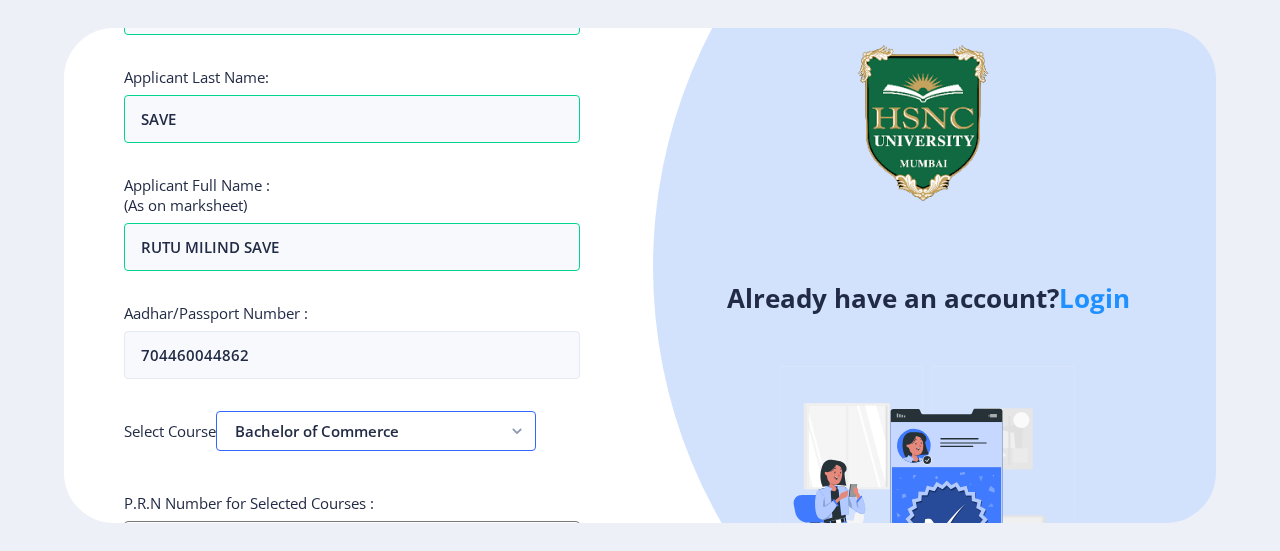 scroll, scrollTop: 368, scrollLeft: 0, axis: vertical 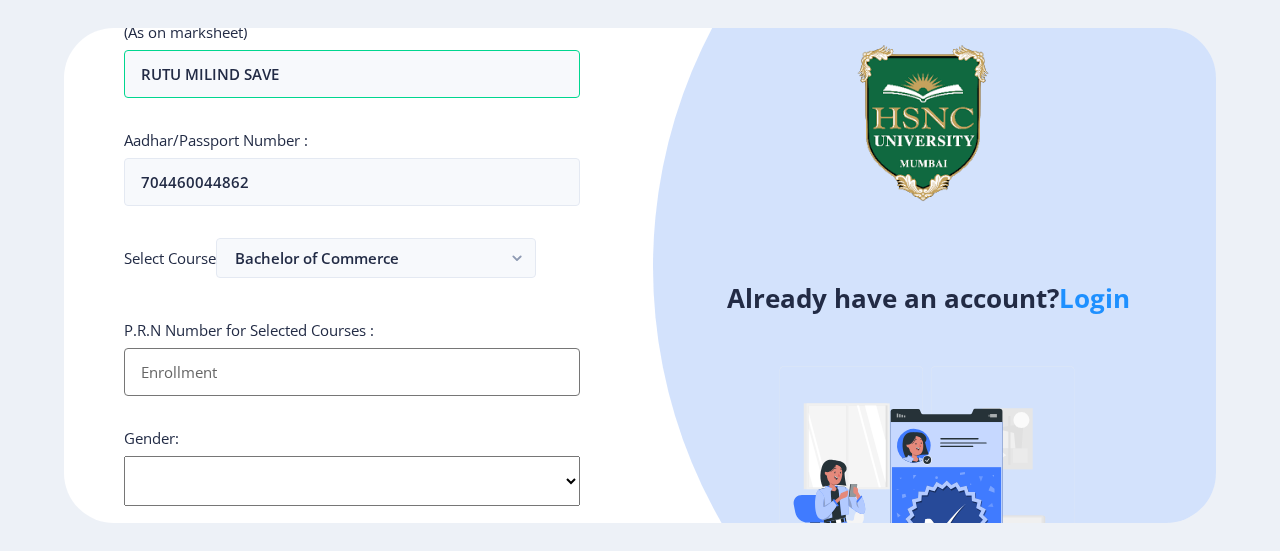 click on "Applicant First Name:" at bounding box center [352, 372] 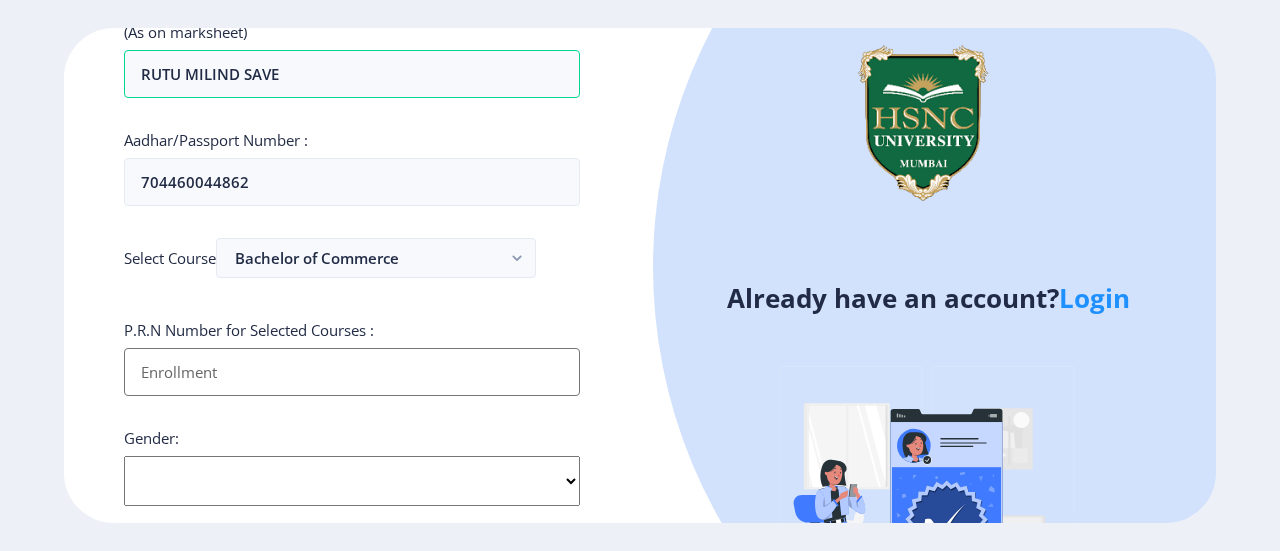 click on "Applicant First Name:" at bounding box center [352, 372] 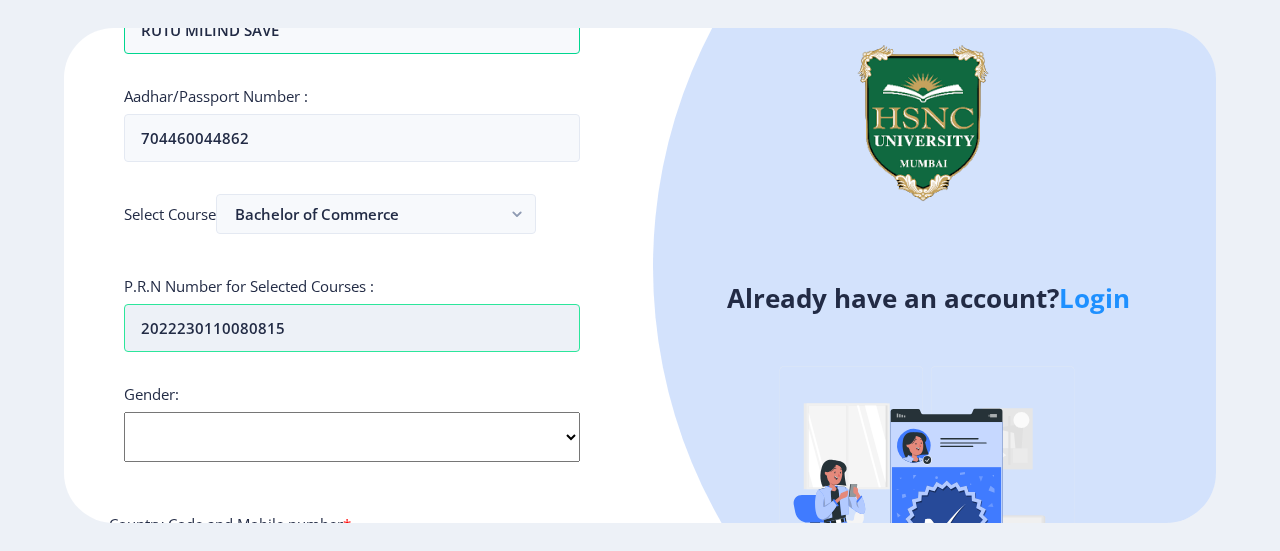 scroll, scrollTop: 418, scrollLeft: 0, axis: vertical 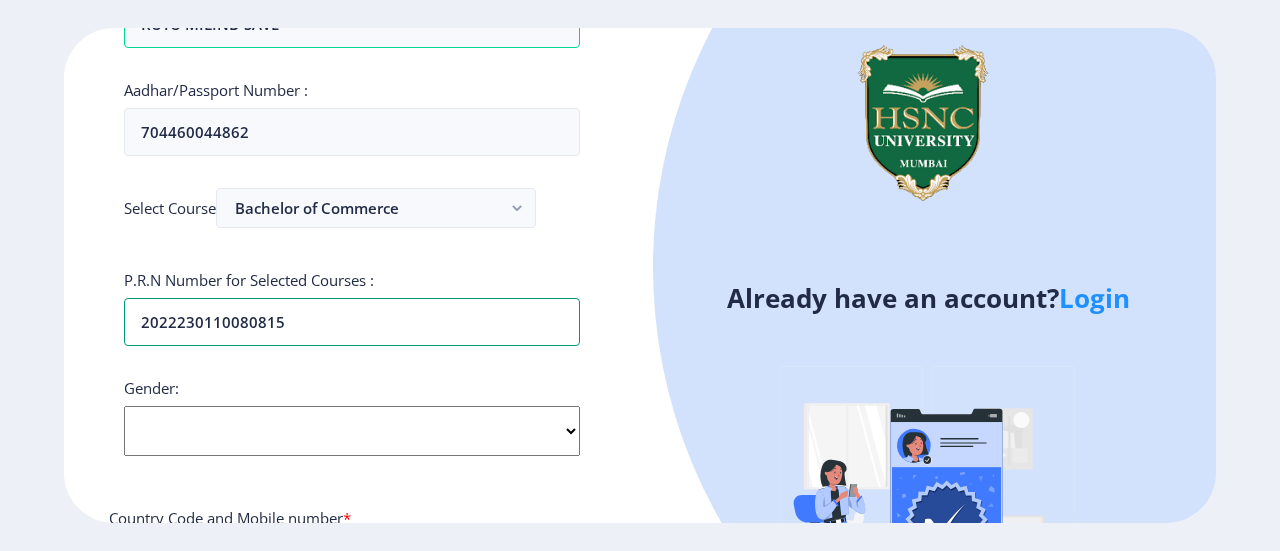 type on "2022230110080815" 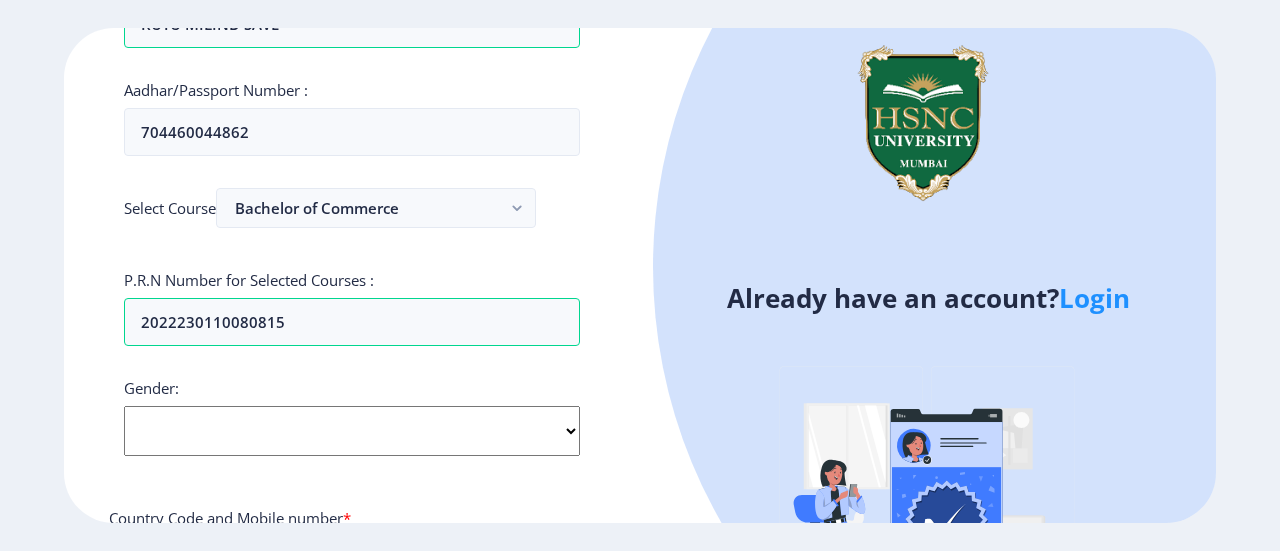 click on "Select Gender [DEMOGRAPHIC_DATA] [DEMOGRAPHIC_DATA] Other" 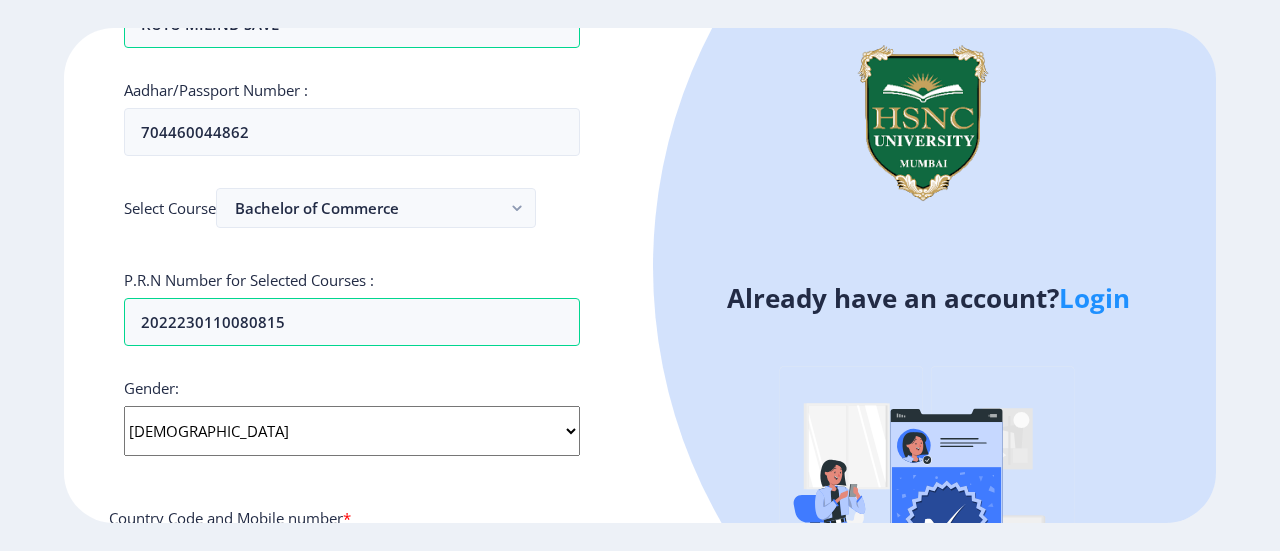 click on "Select Gender [DEMOGRAPHIC_DATA] [DEMOGRAPHIC_DATA] Other" 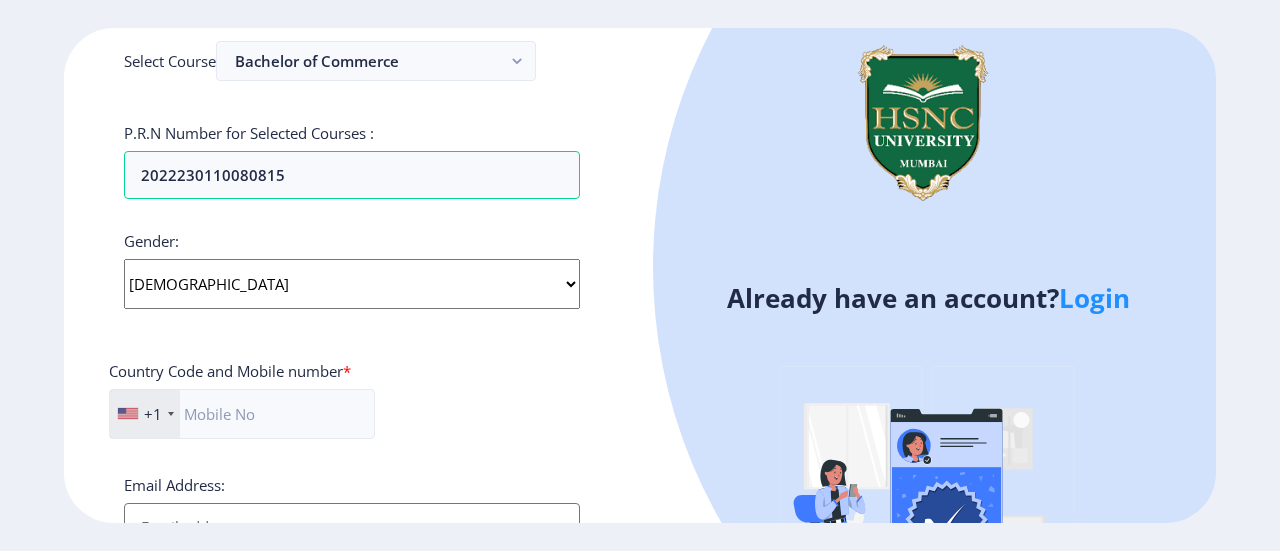 scroll, scrollTop: 659, scrollLeft: 0, axis: vertical 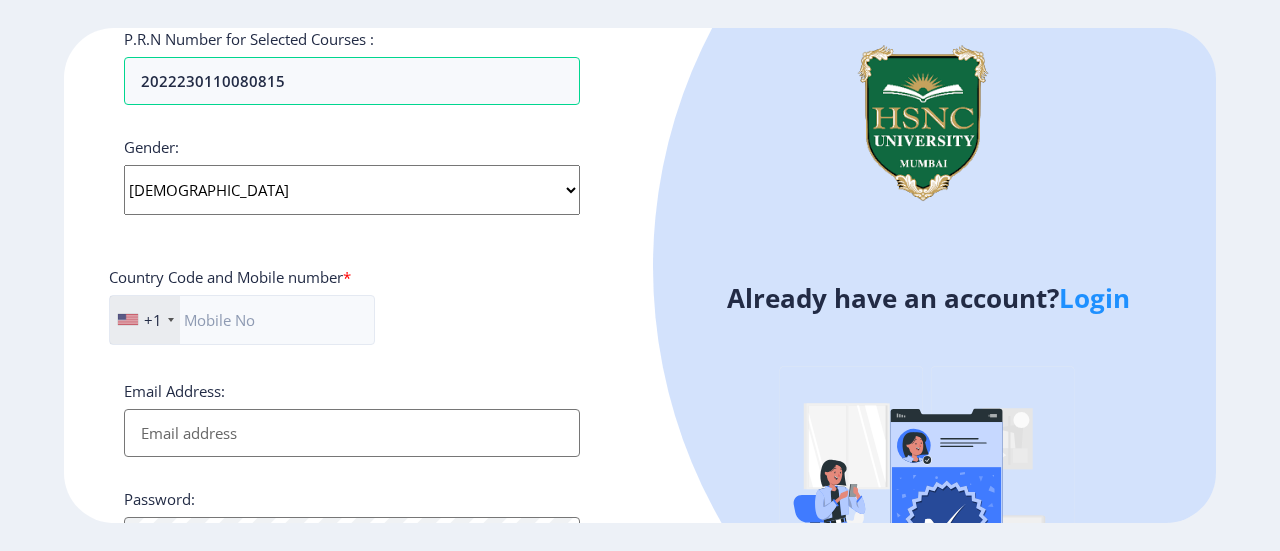 click on "+1" 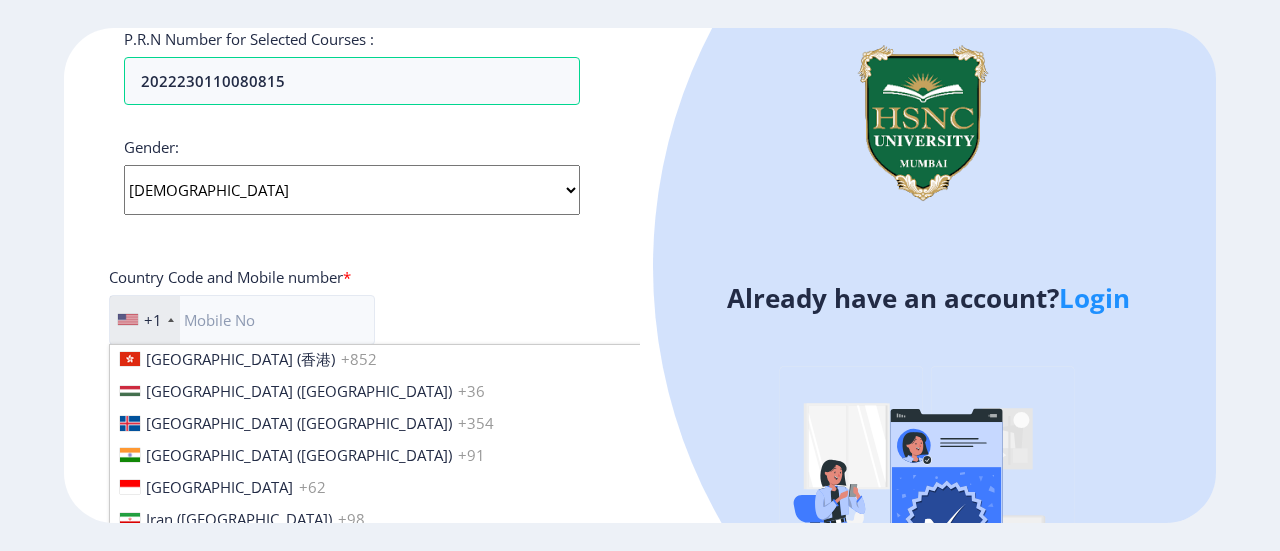 scroll, scrollTop: 3077, scrollLeft: 0, axis: vertical 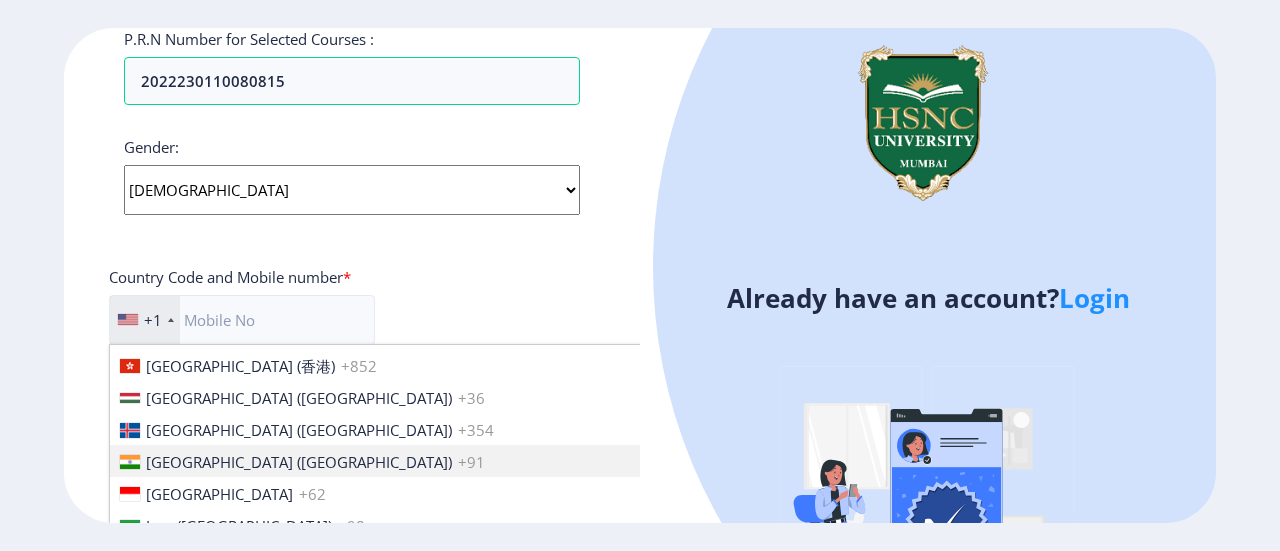 click on "[GEOGRAPHIC_DATA] ([GEOGRAPHIC_DATA])" at bounding box center [299, 462] 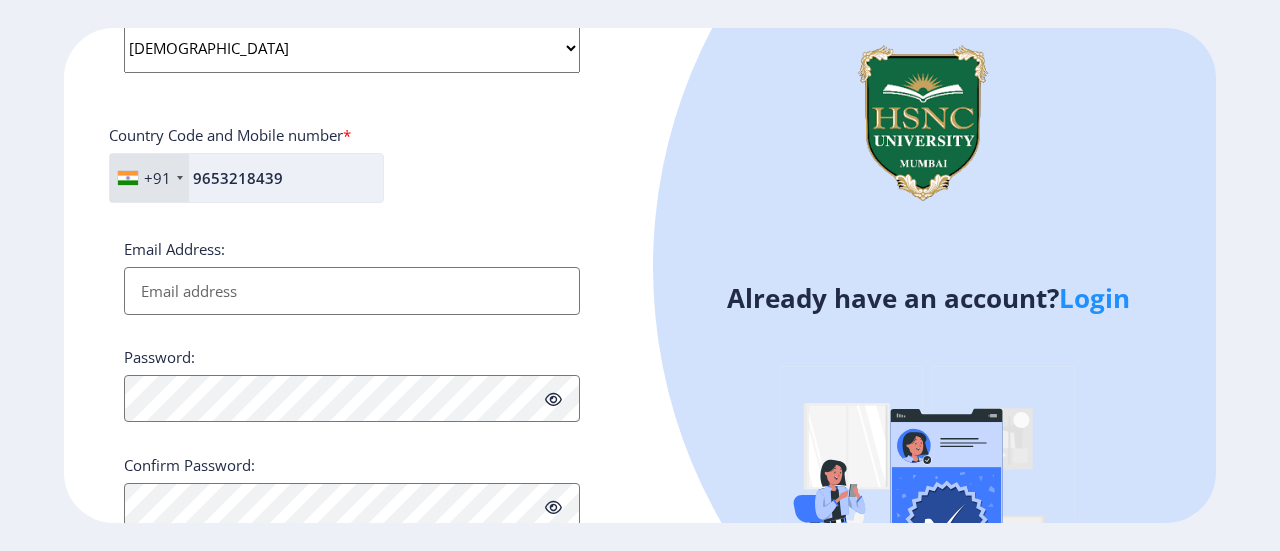 scroll, scrollTop: 803, scrollLeft: 0, axis: vertical 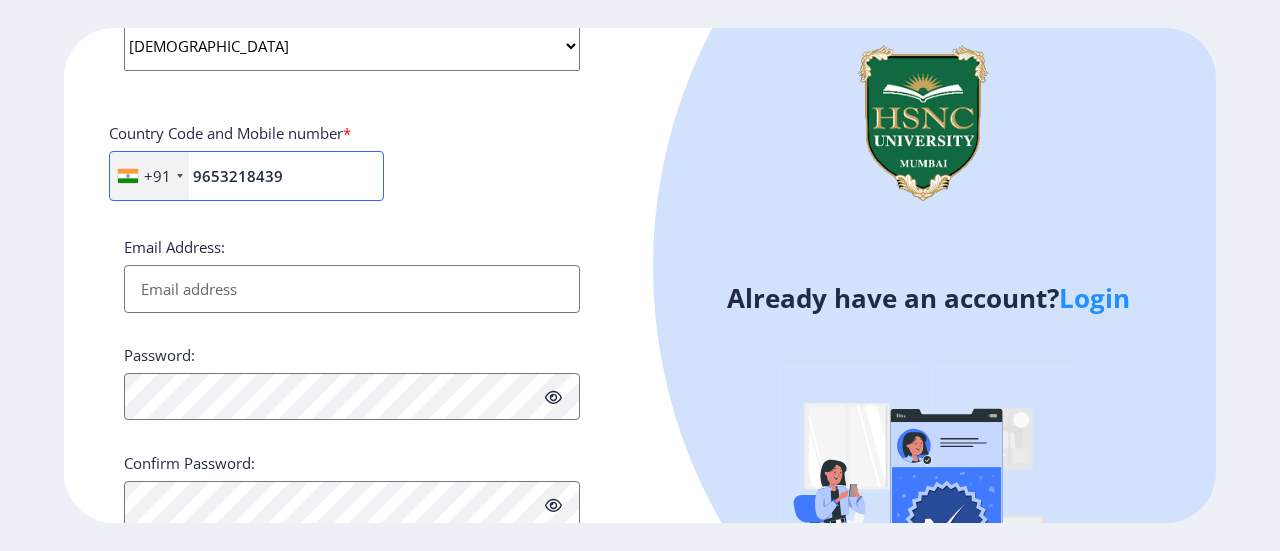 type on "9653218439" 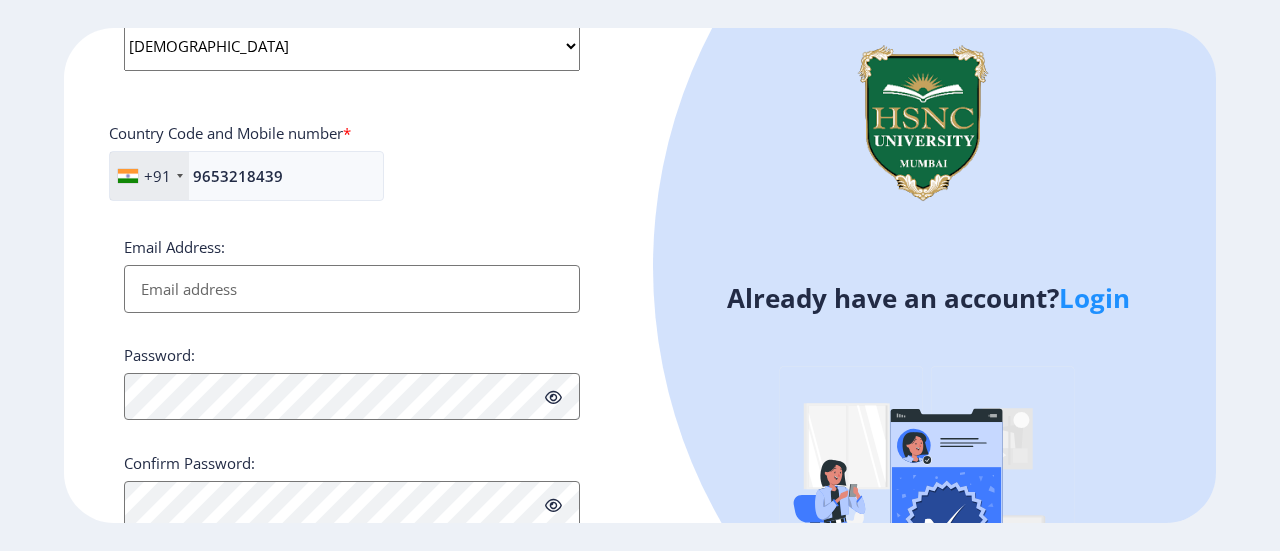 click on "Email Address:" at bounding box center (352, 289) 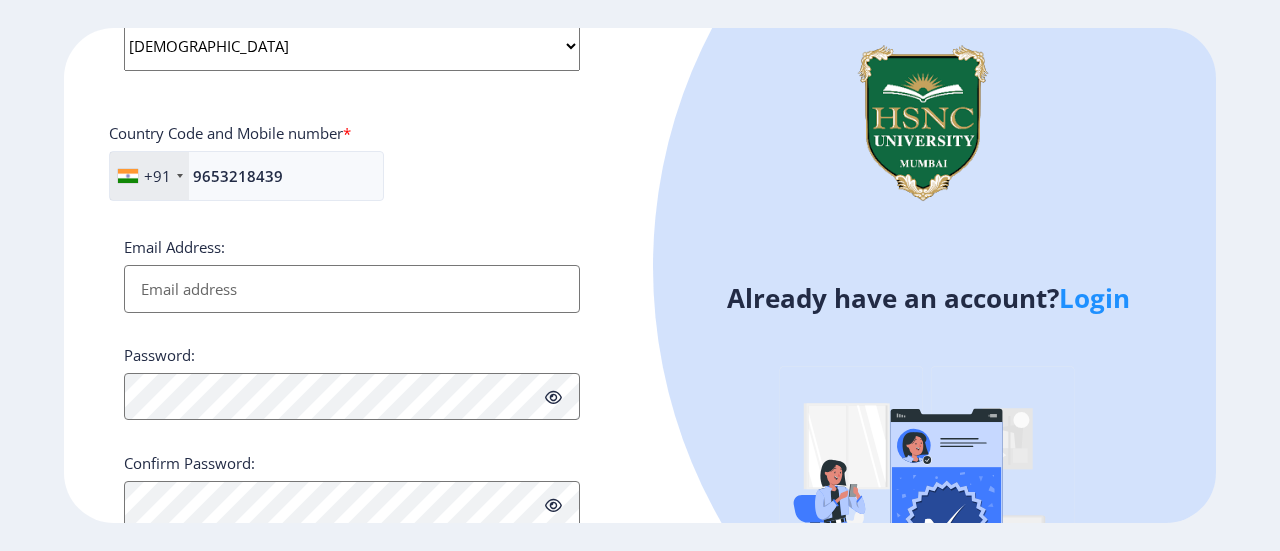 type on "[EMAIL_ADDRESS][DOMAIN_NAME]" 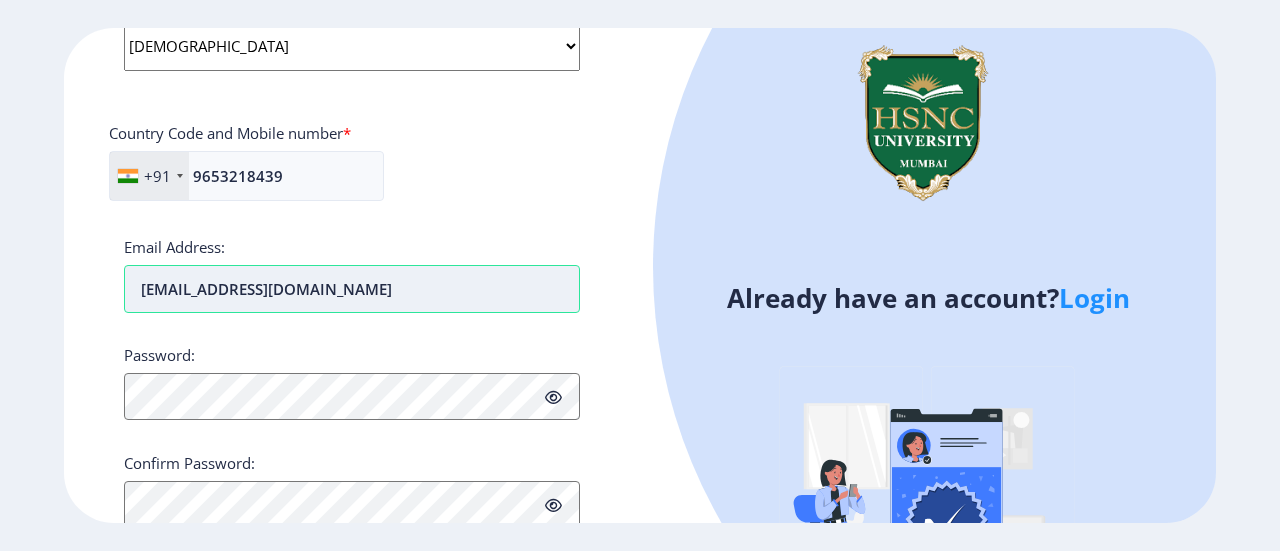 scroll, scrollTop: 866, scrollLeft: 0, axis: vertical 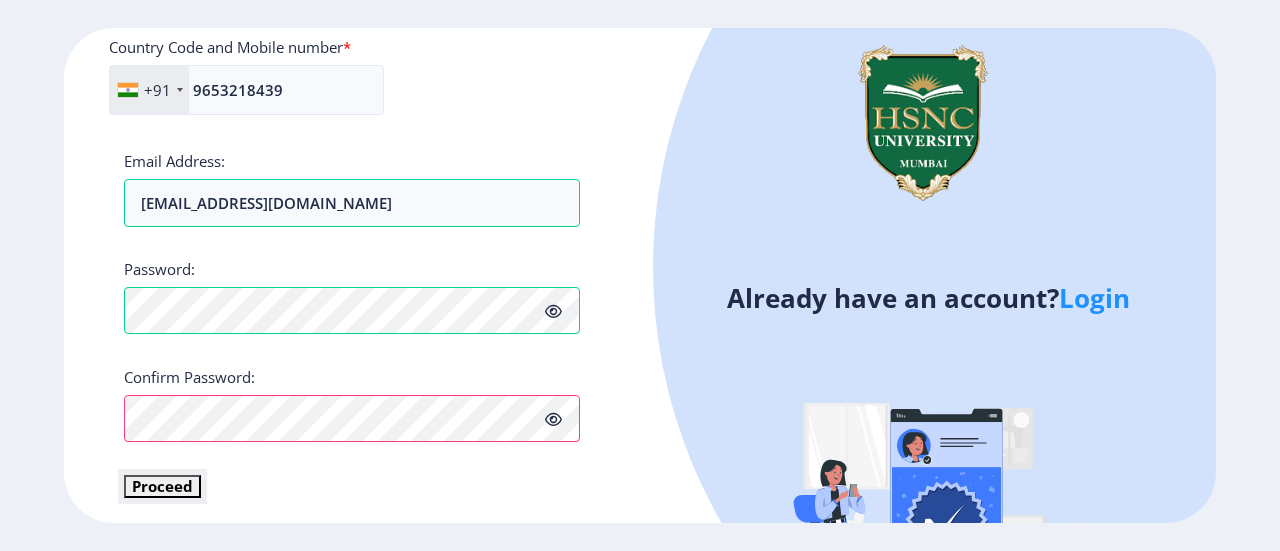 click on "Proceed" 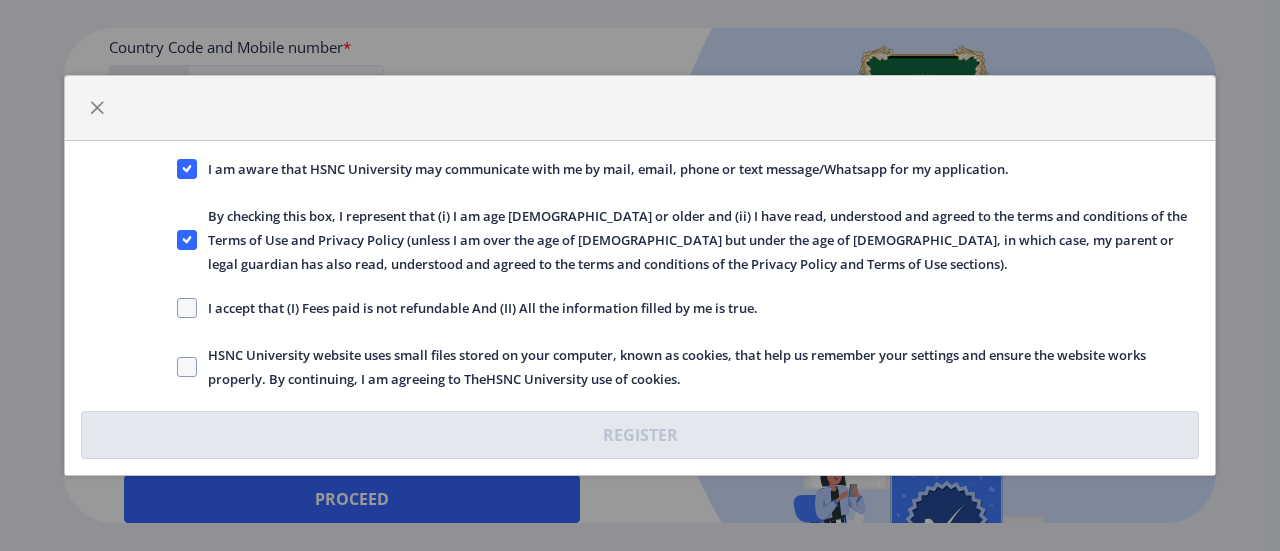 click on "I accept that (I) Fees paid is not refundable And (II) All the information filled by me is true." 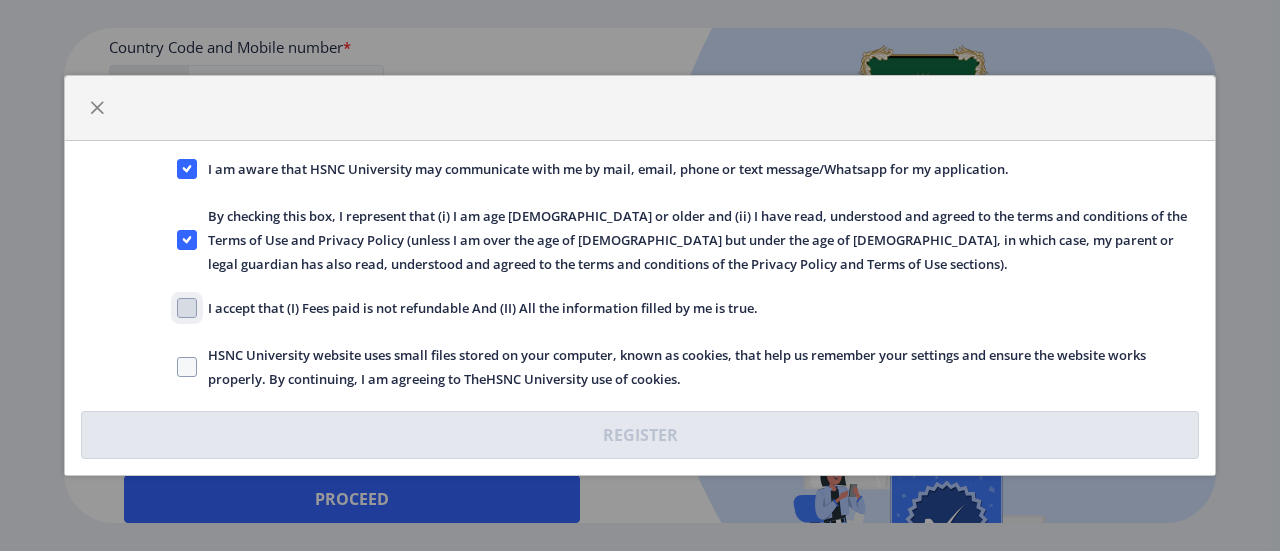 click on "I accept that (I) Fees paid is not refundable And (II) All the information filled by me is true." 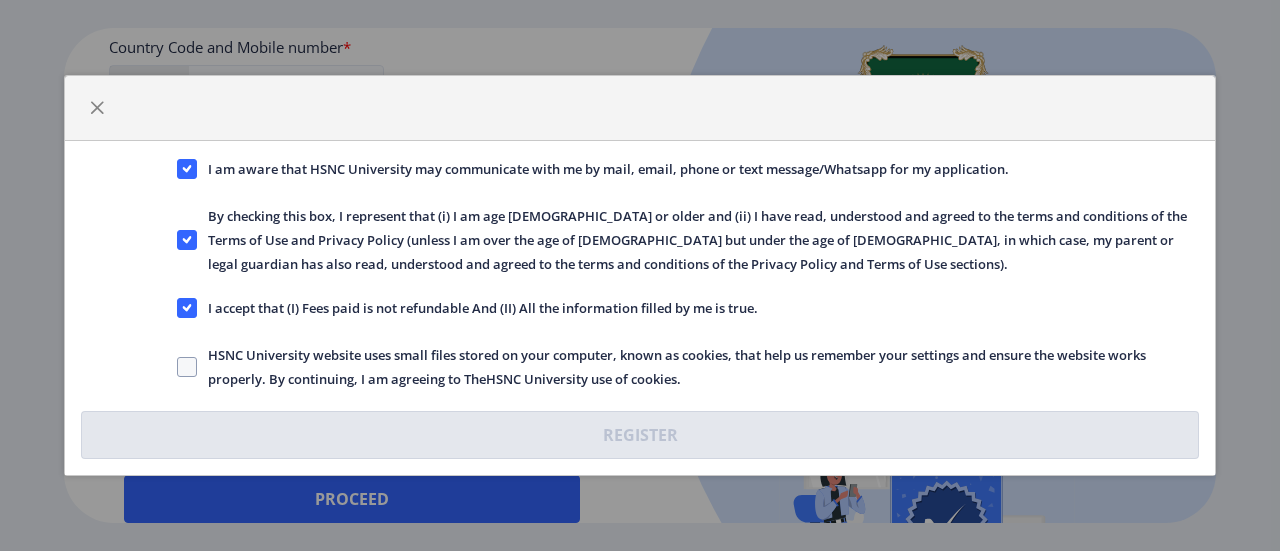 click on "HSNC University website uses small files stored on your computer, known as cookies, that help us remember your settings and ensure the website works properly. By continuing, I am agreeing to TheHSNC University use of cookies." 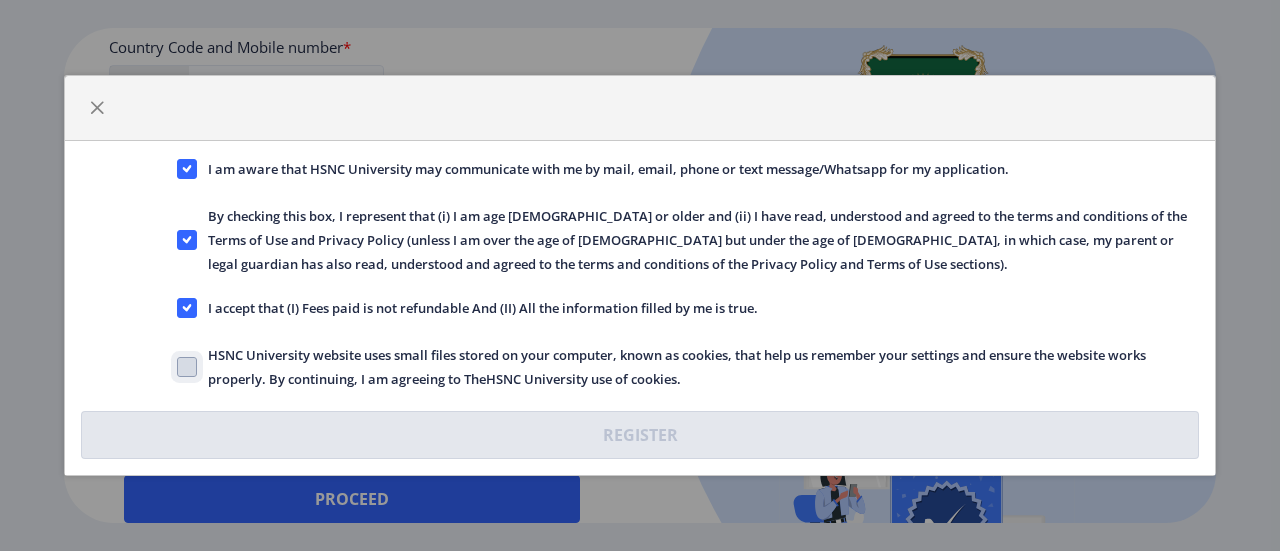 click on "HSNC University website uses small files stored on your computer, known as cookies, that help us remember your settings and ensure the website works properly. By continuing, I am agreeing to TheHSNC University use of cookies." 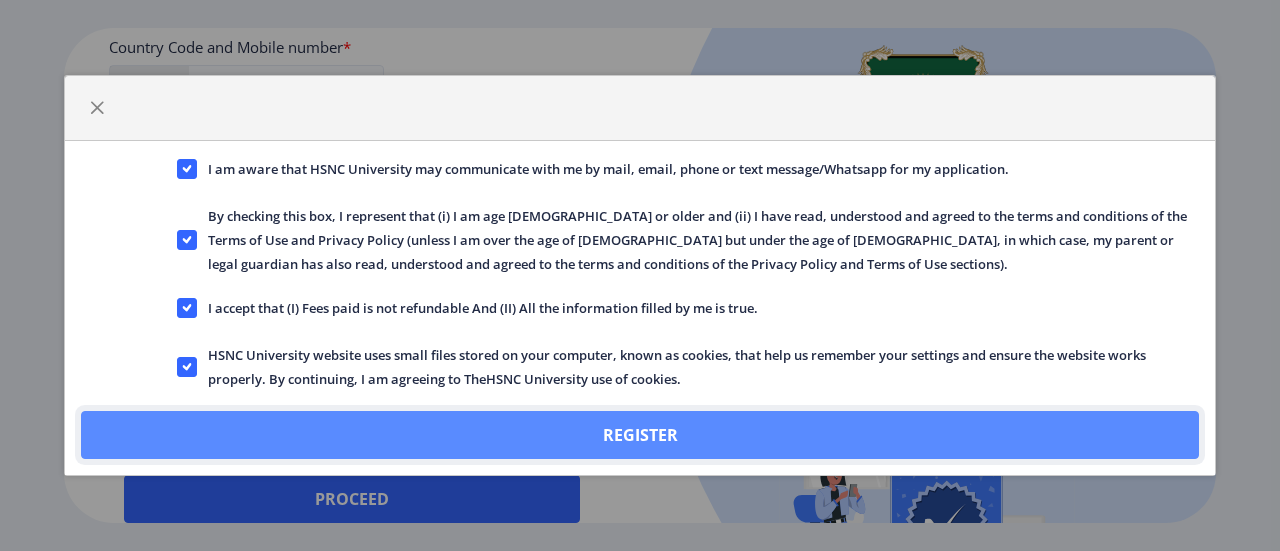 click on "Register" 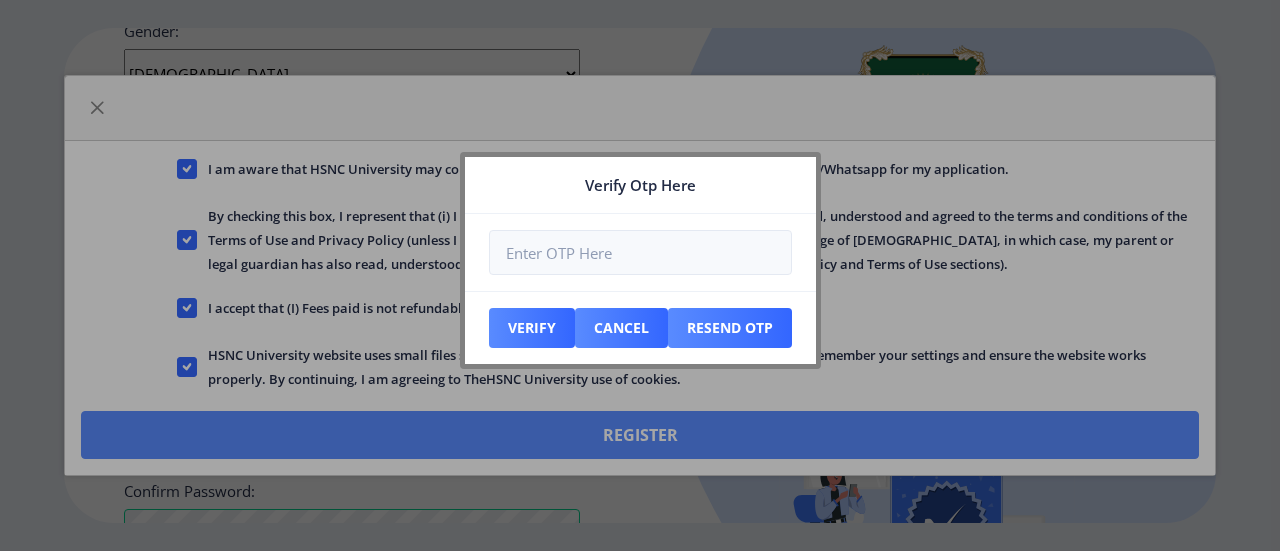 scroll, scrollTop: 1002, scrollLeft: 0, axis: vertical 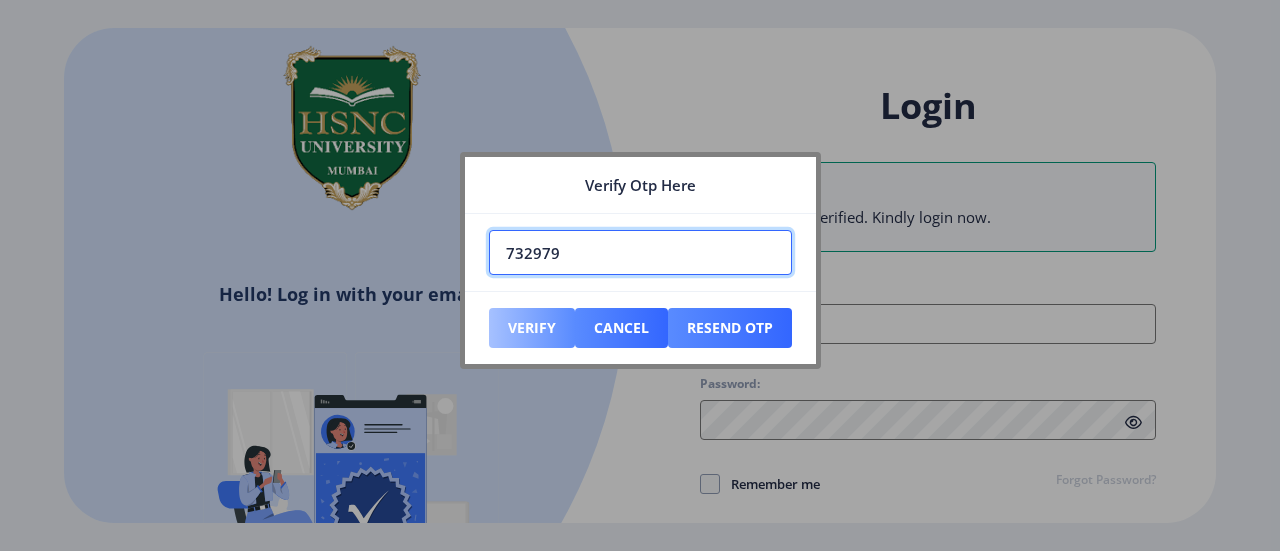 type on "732979" 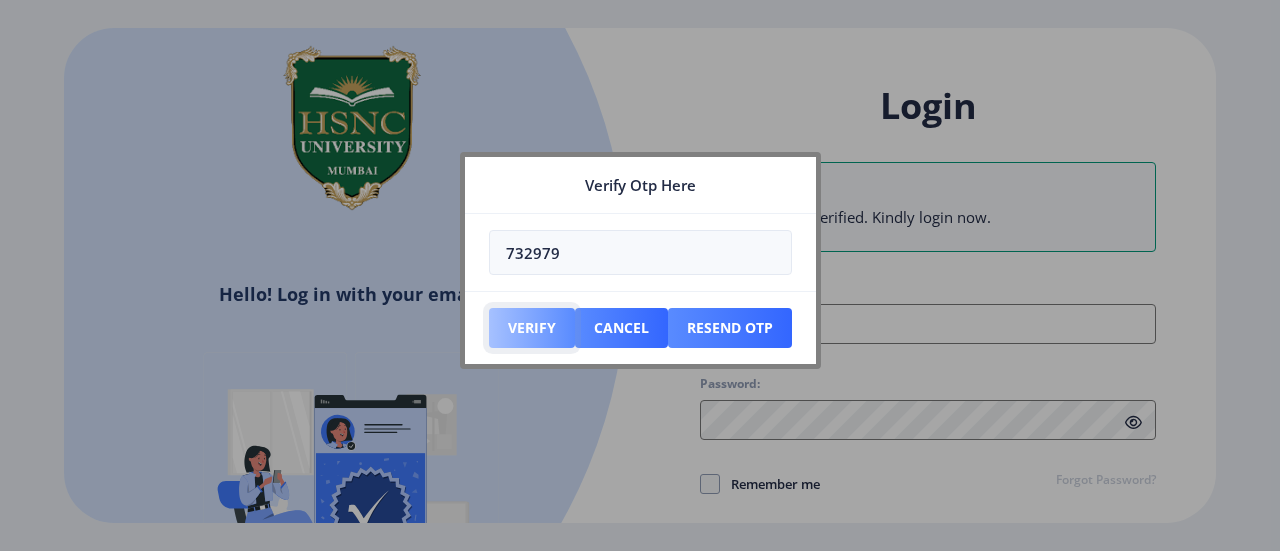 click on "Verify" at bounding box center [532, 328] 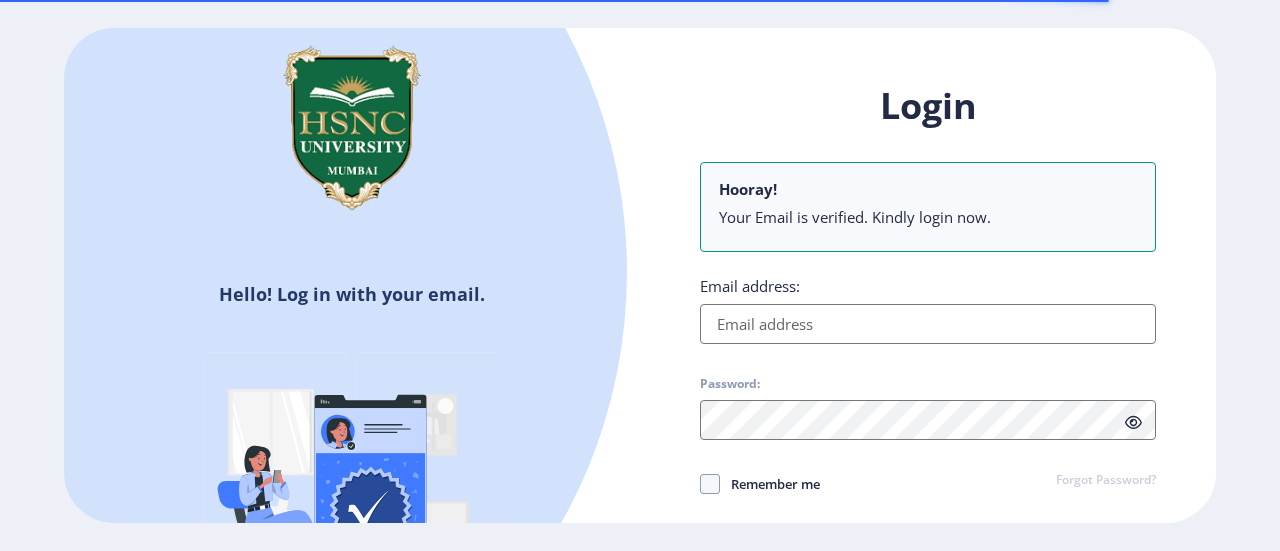 click on "Email address:" at bounding box center (928, 324) 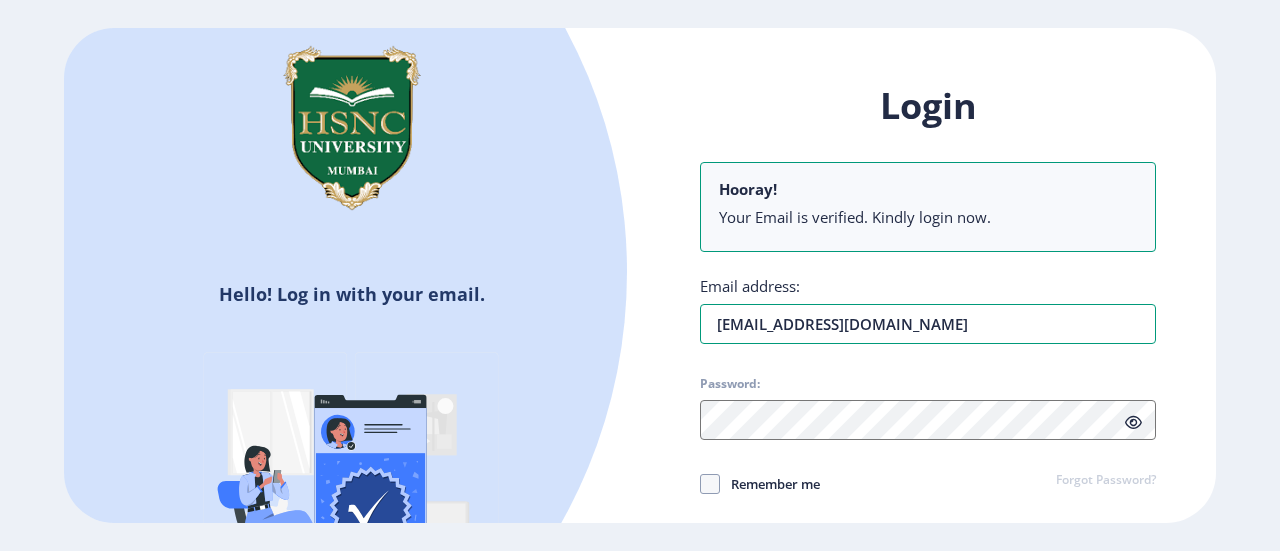 type on "[EMAIL_ADDRESS][DOMAIN_NAME]" 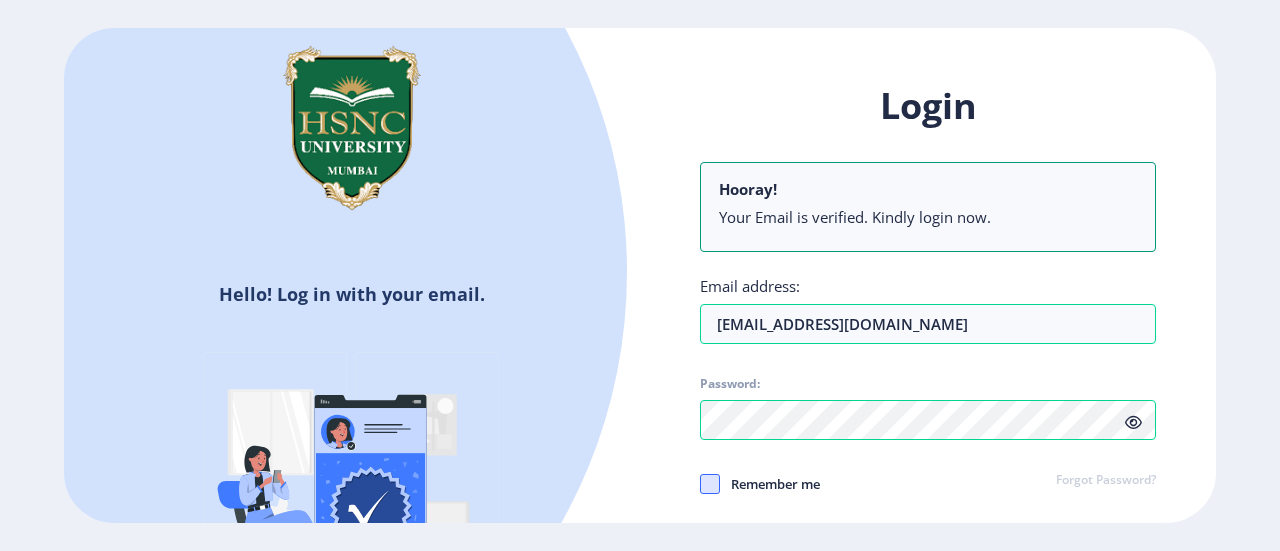 click 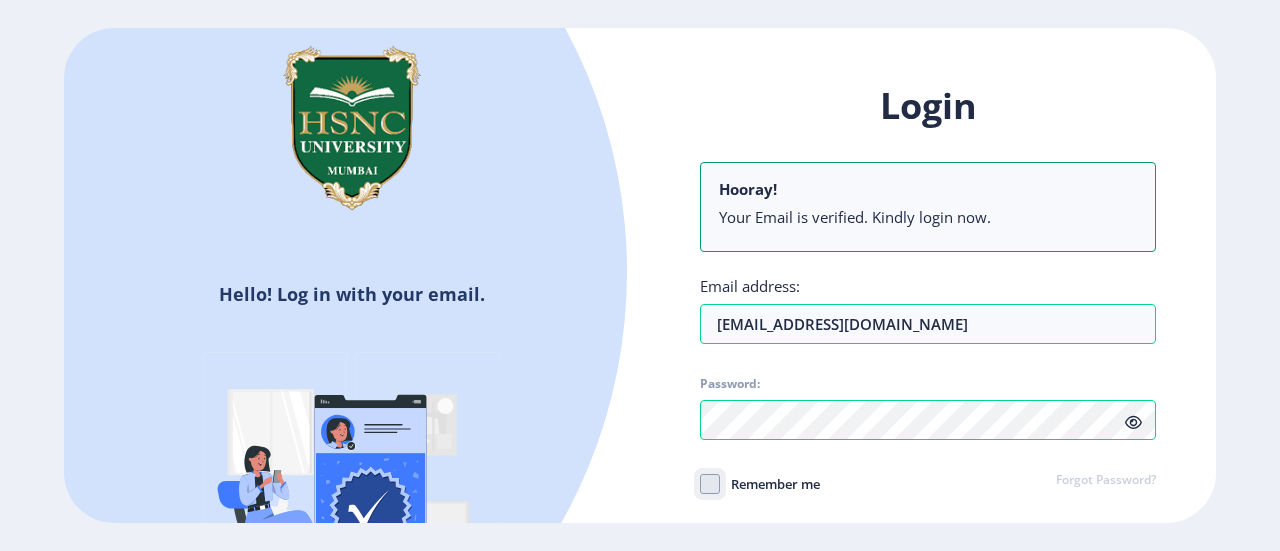 click on "Remember me" 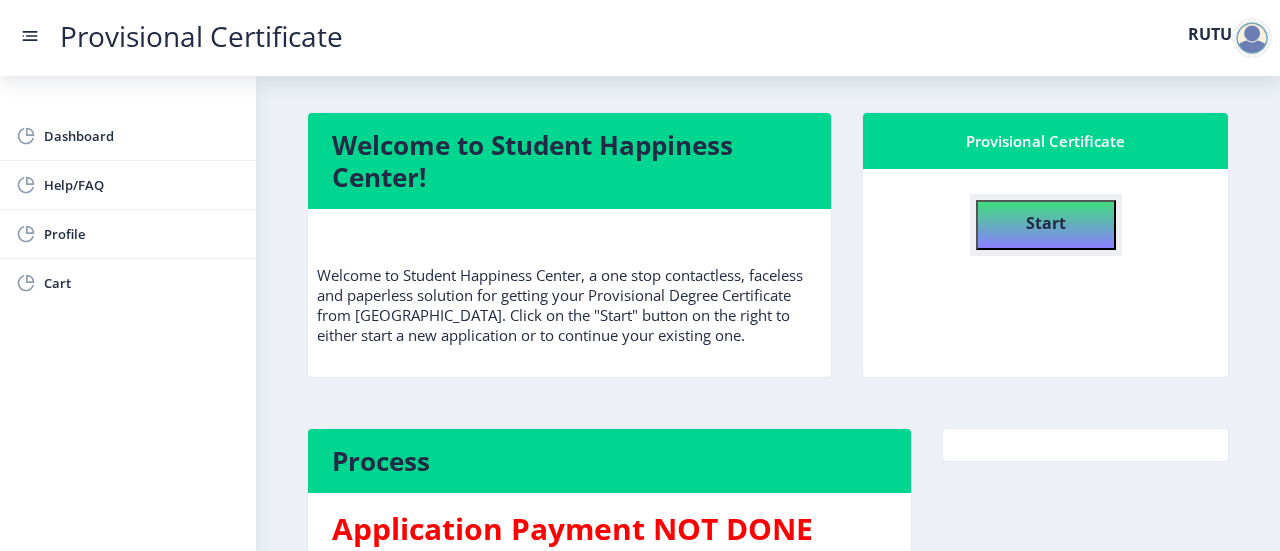 click on "Start" 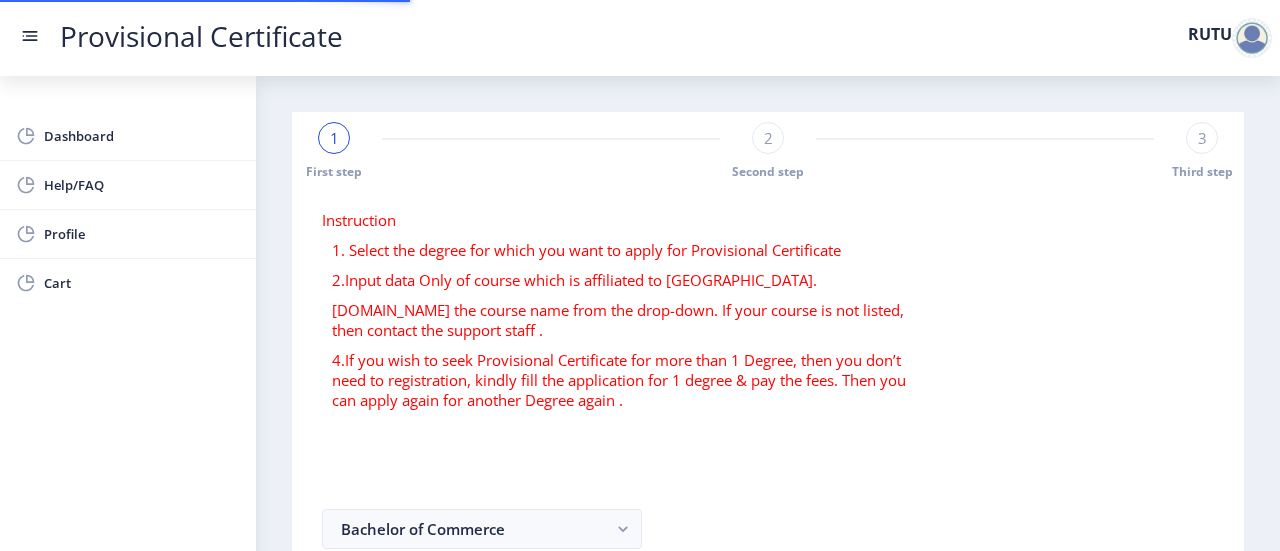 select 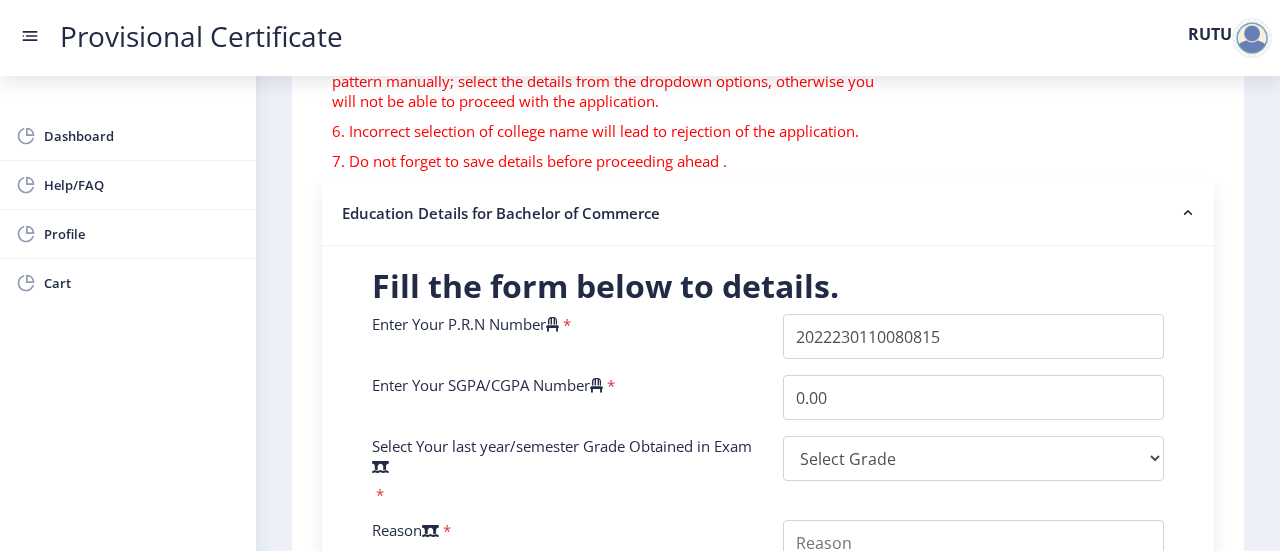 scroll, scrollTop: 311, scrollLeft: 0, axis: vertical 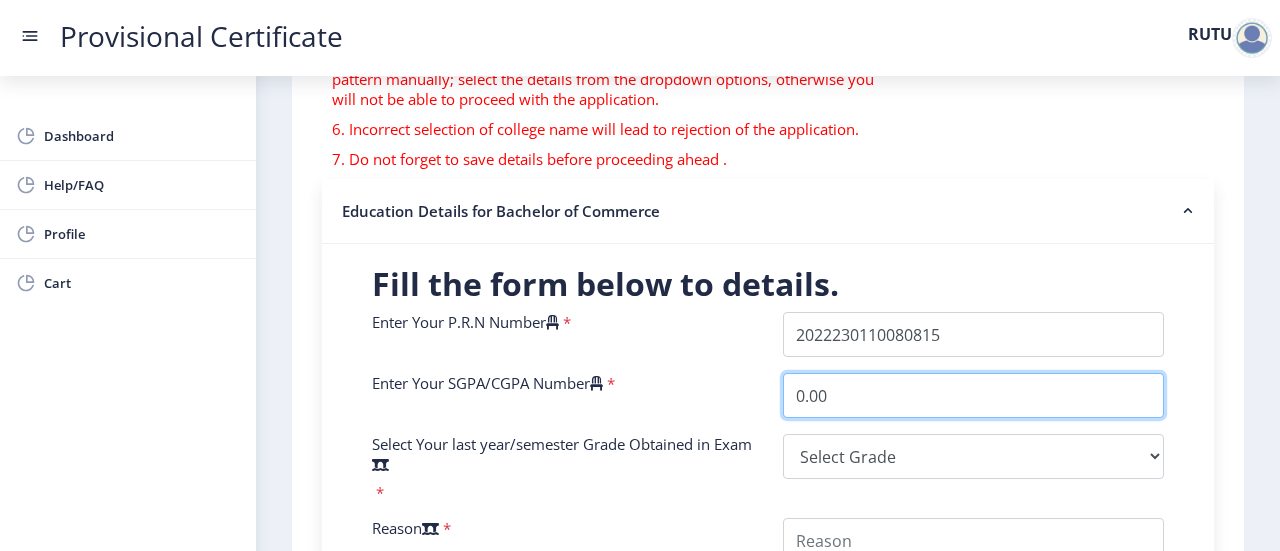 click on "0.00" at bounding box center [973, 395] 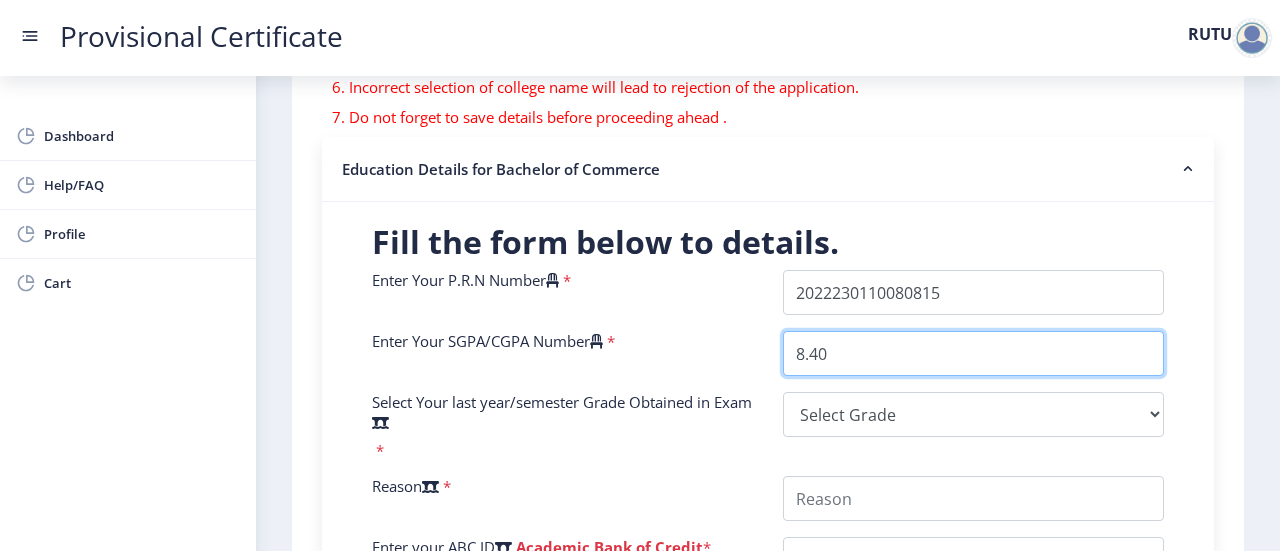 scroll, scrollTop: 354, scrollLeft: 0, axis: vertical 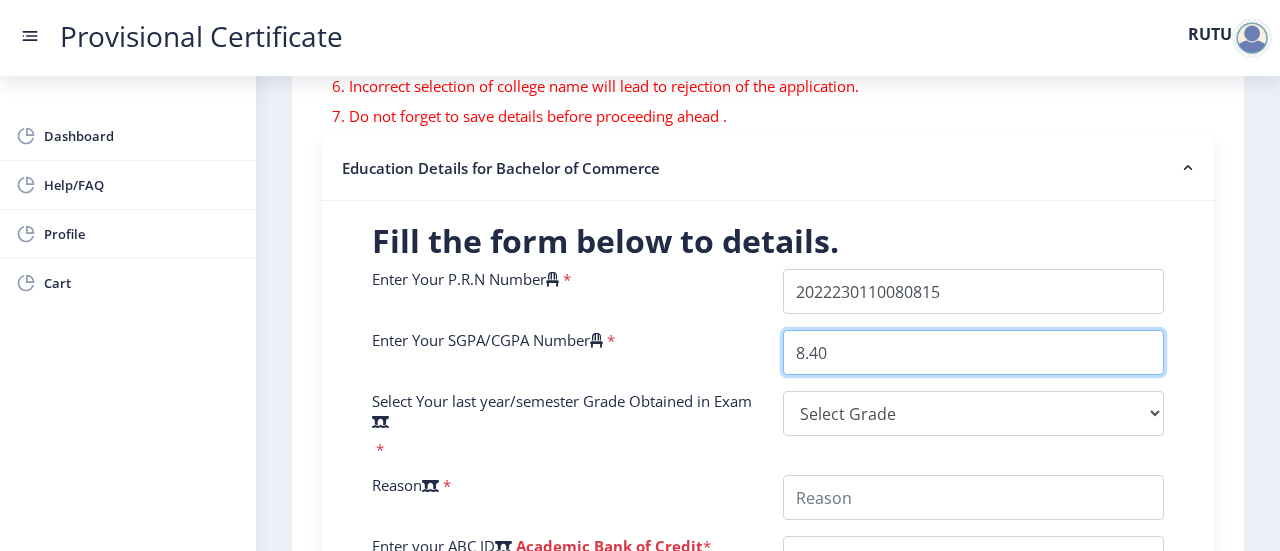 type on "8.40" 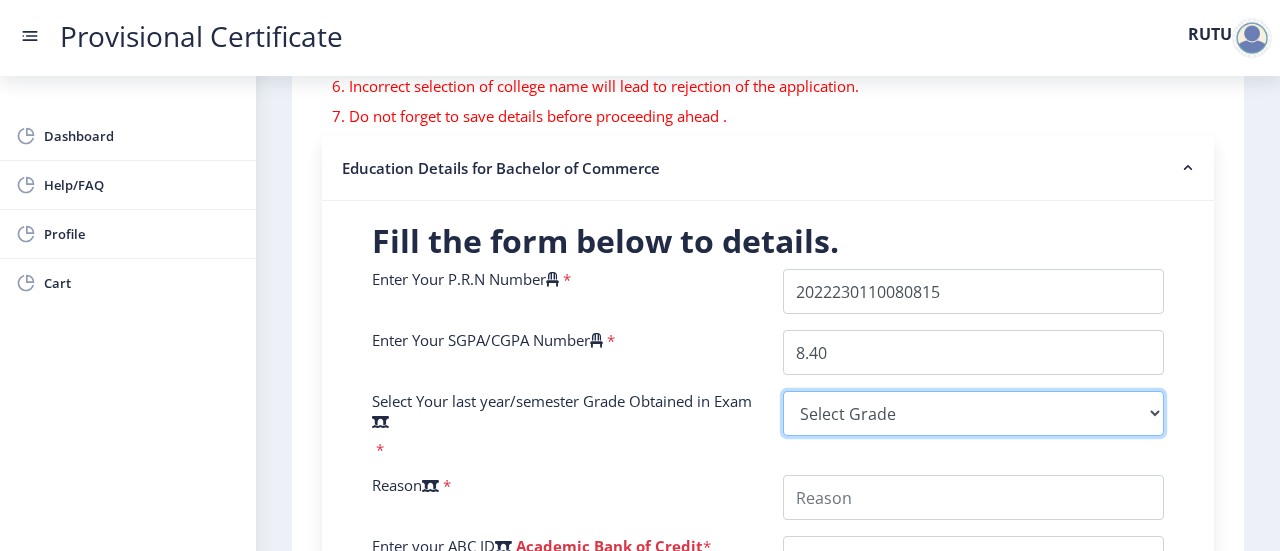 click on "Select Grade  O   A+   A   B+   B   C   D   F(Fail)" at bounding box center [973, 413] 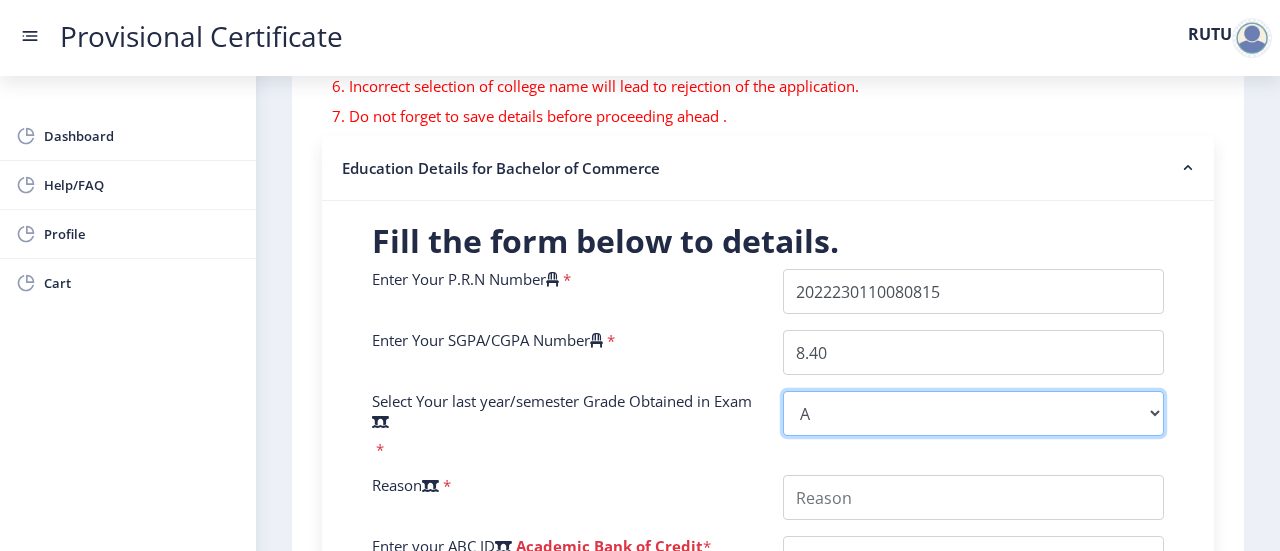 click on "Select Grade  O   A+   A   B+   B   C   D   F(Fail)" at bounding box center (973, 413) 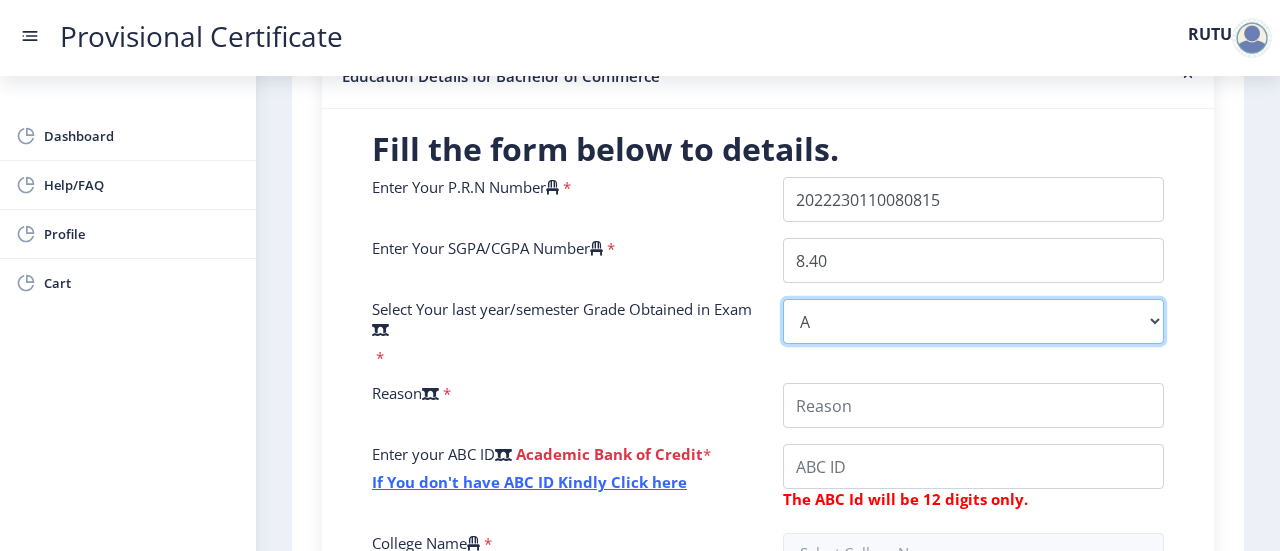 scroll, scrollTop: 454, scrollLeft: 0, axis: vertical 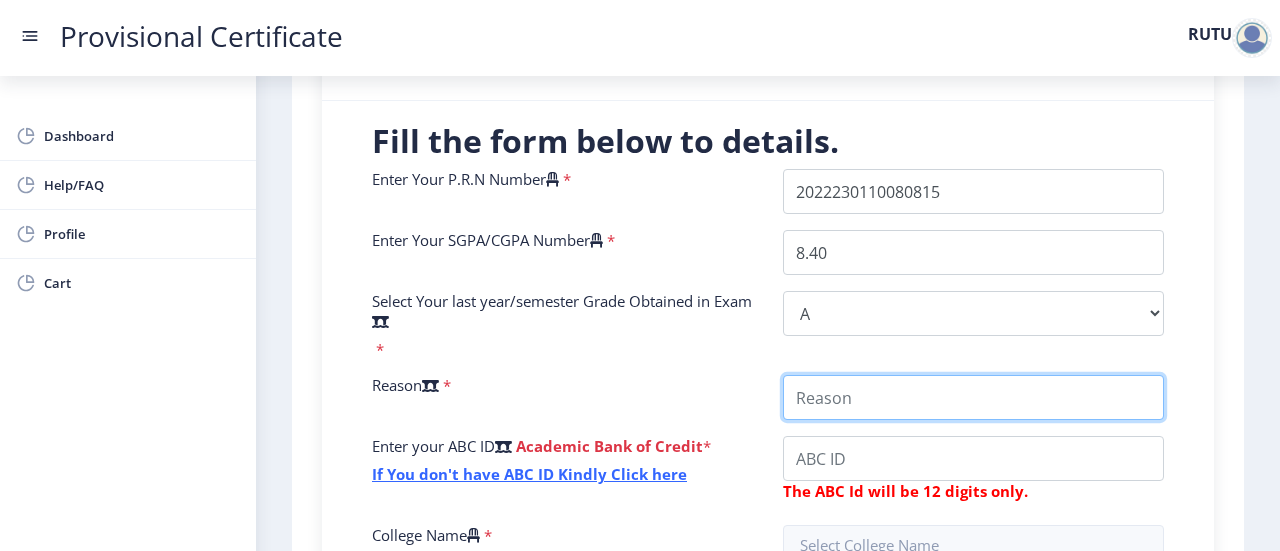 click on "College Name" at bounding box center [973, 397] 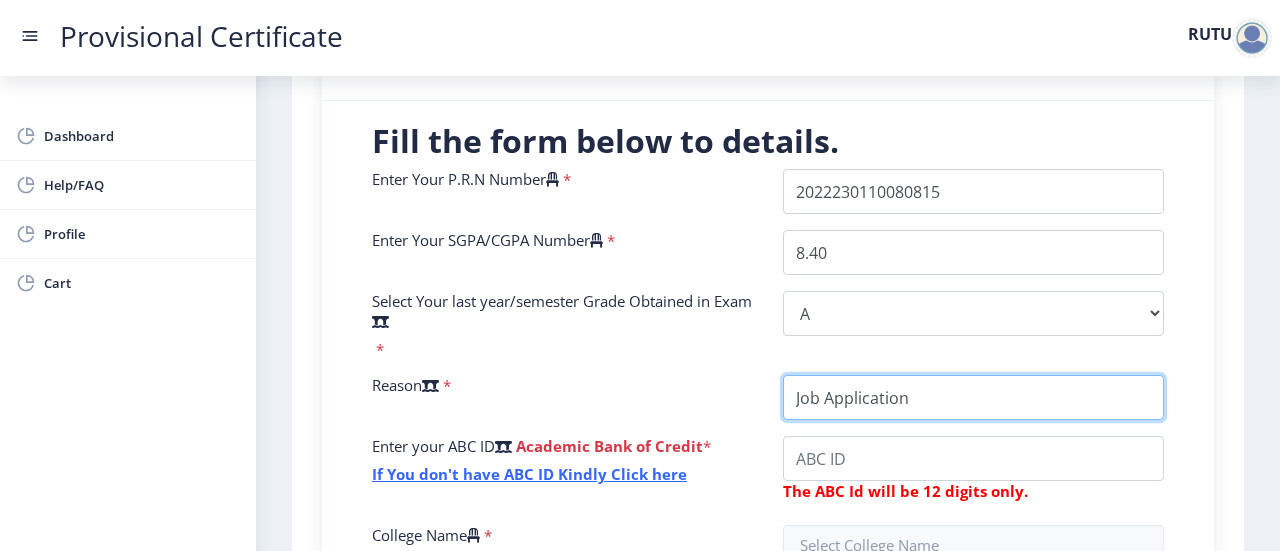 scroll, scrollTop: 508, scrollLeft: 0, axis: vertical 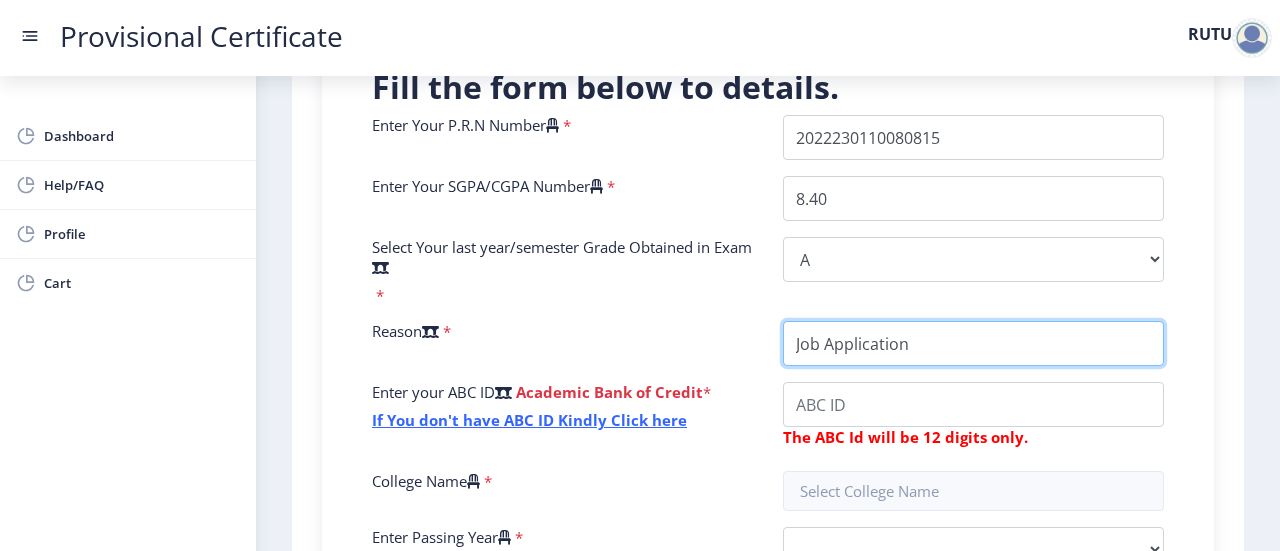 type on "Job Application" 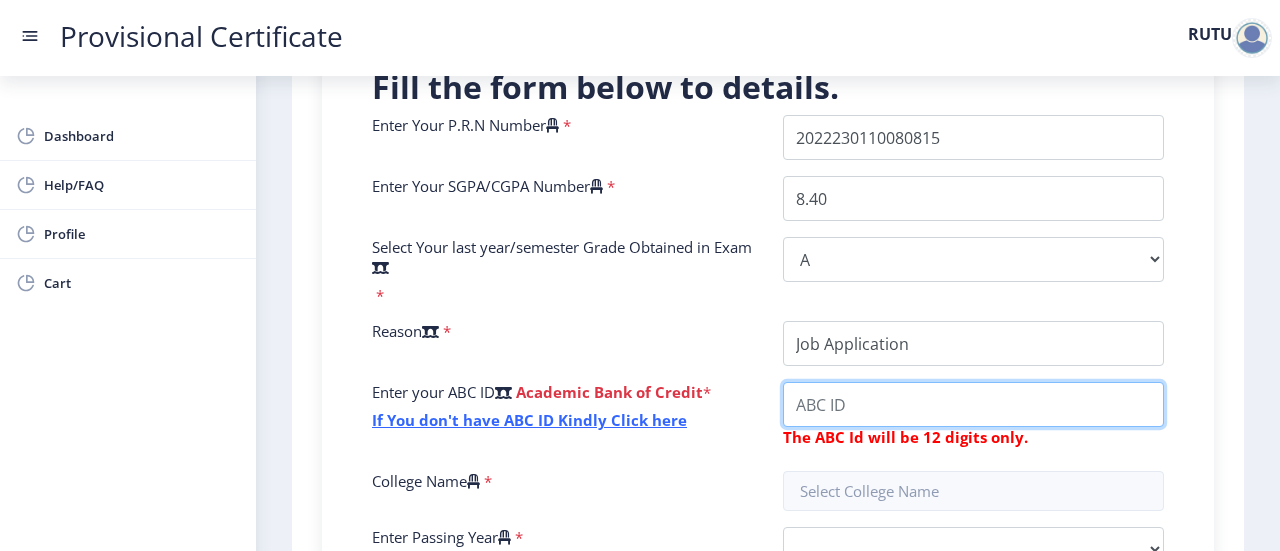 click on "College Name" at bounding box center [973, 404] 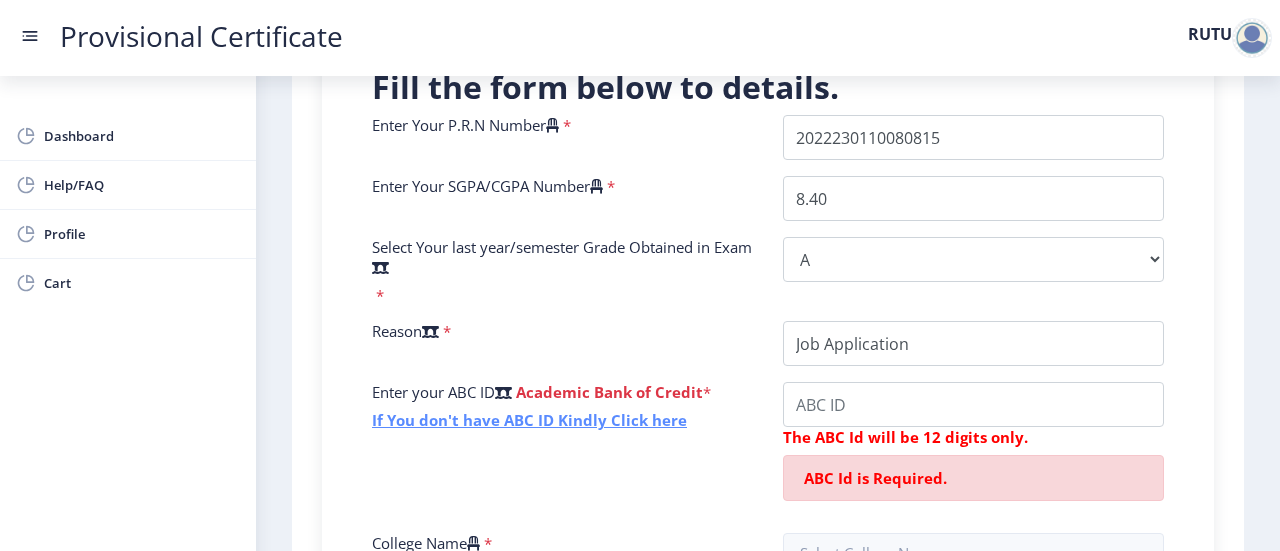 click on "If You don't have ABC ID Kindly Click here" 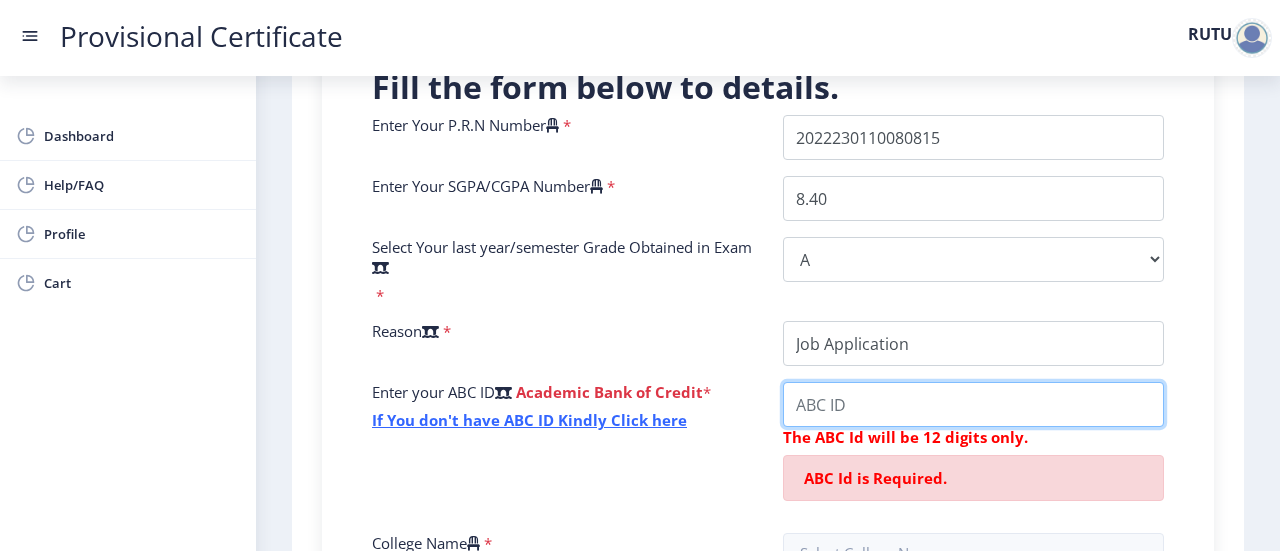 click on "College Name" at bounding box center [973, 404] 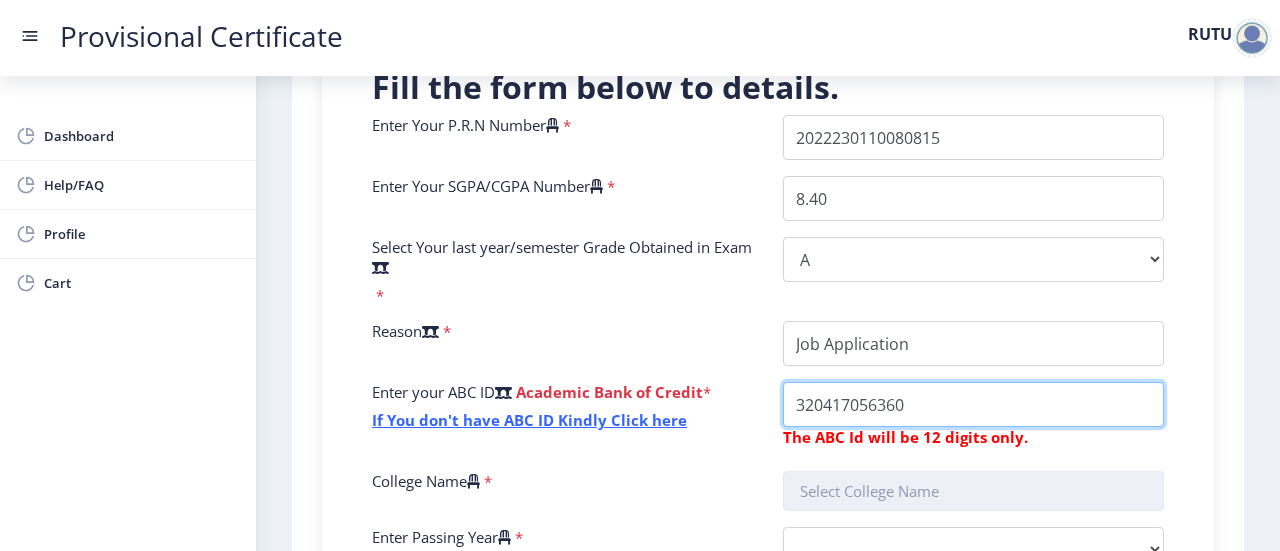 type on "320417056360" 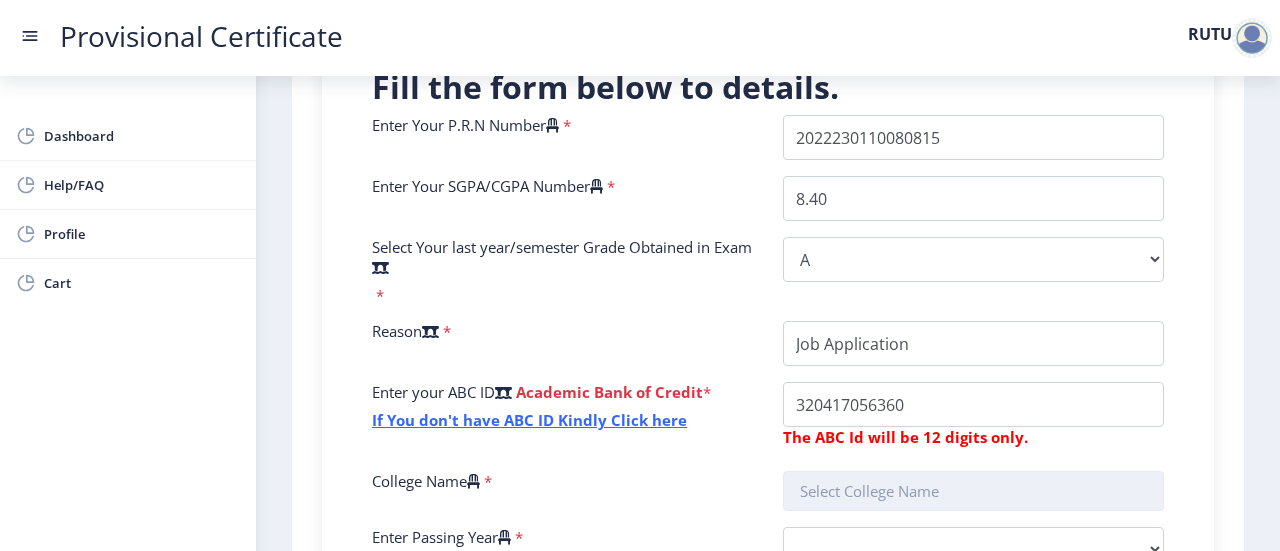 click 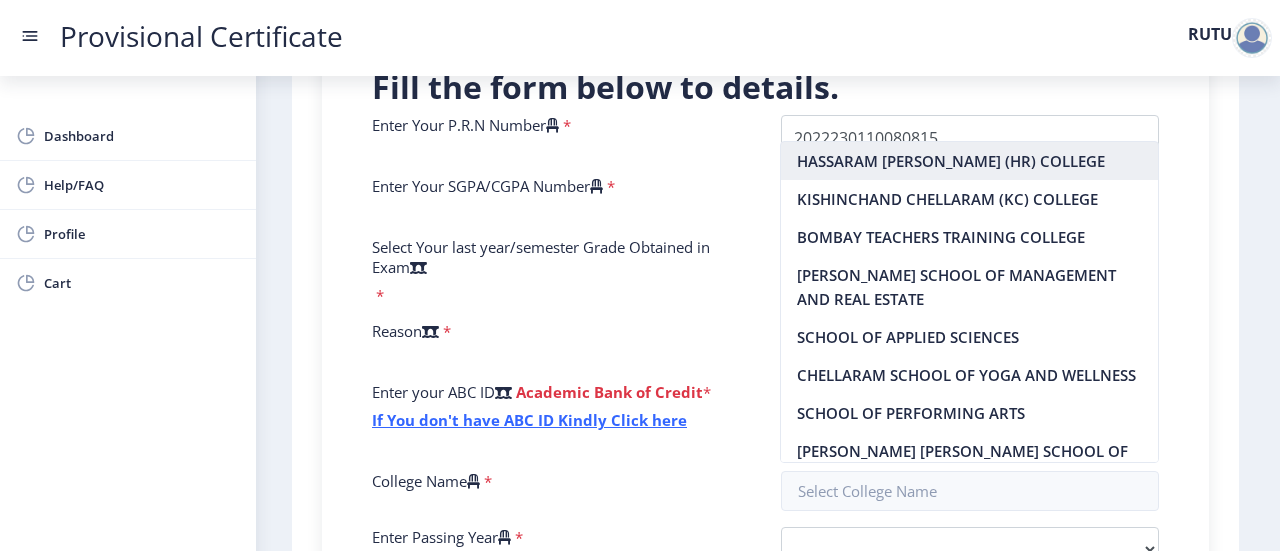 click on "HASSARAM [PERSON_NAME] (HR) COLLEGE" at bounding box center [969, 161] 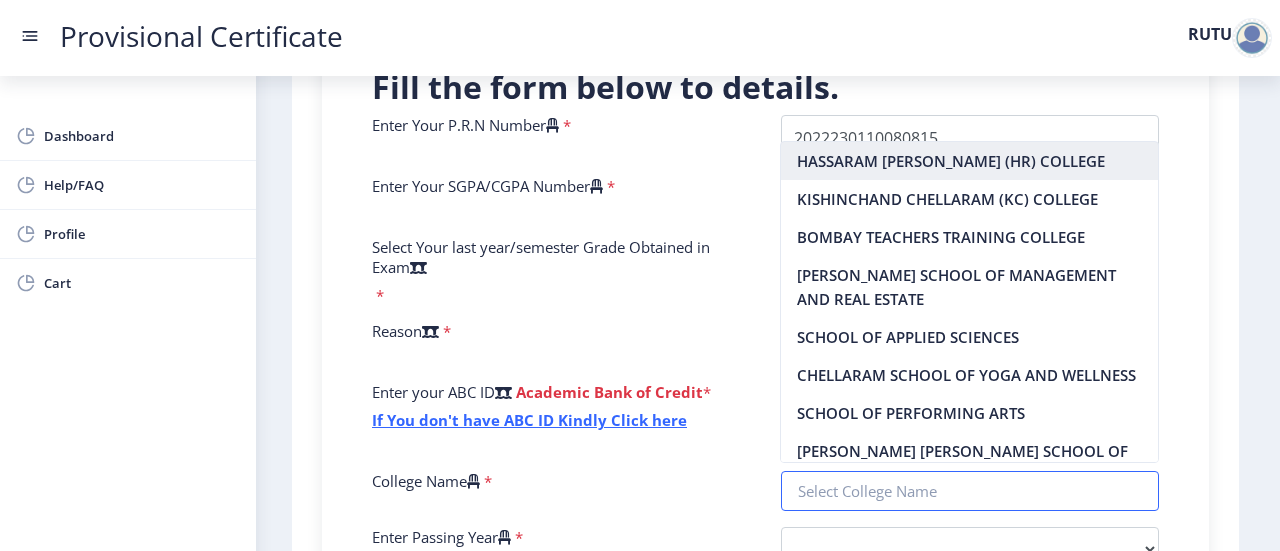 type on "HASSARAM [PERSON_NAME] (HR) COLLEGE" 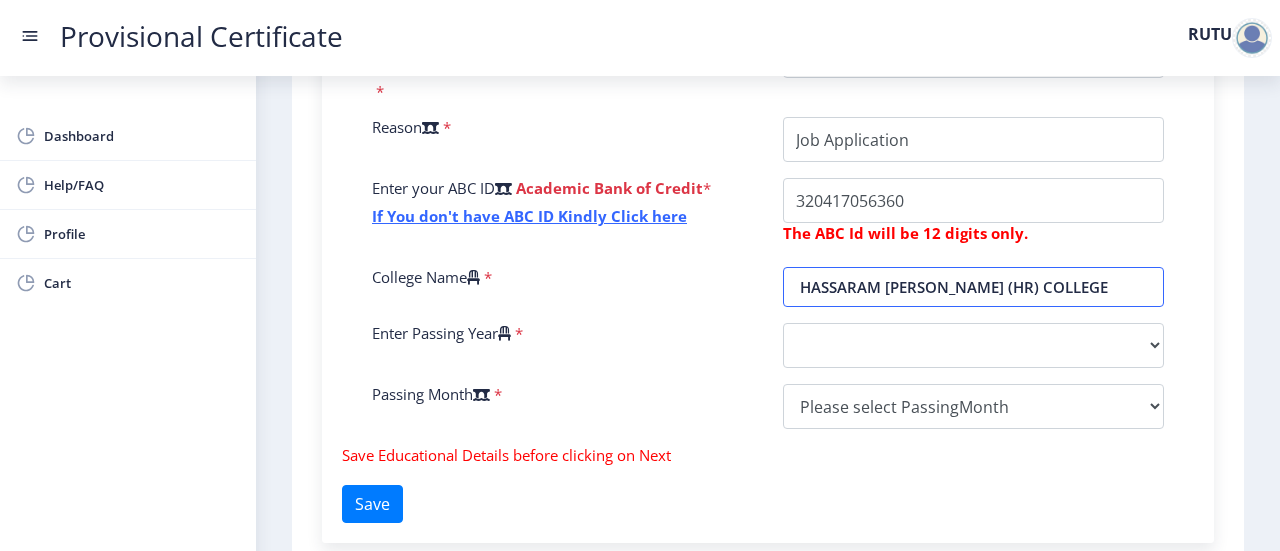 scroll, scrollTop: 719, scrollLeft: 0, axis: vertical 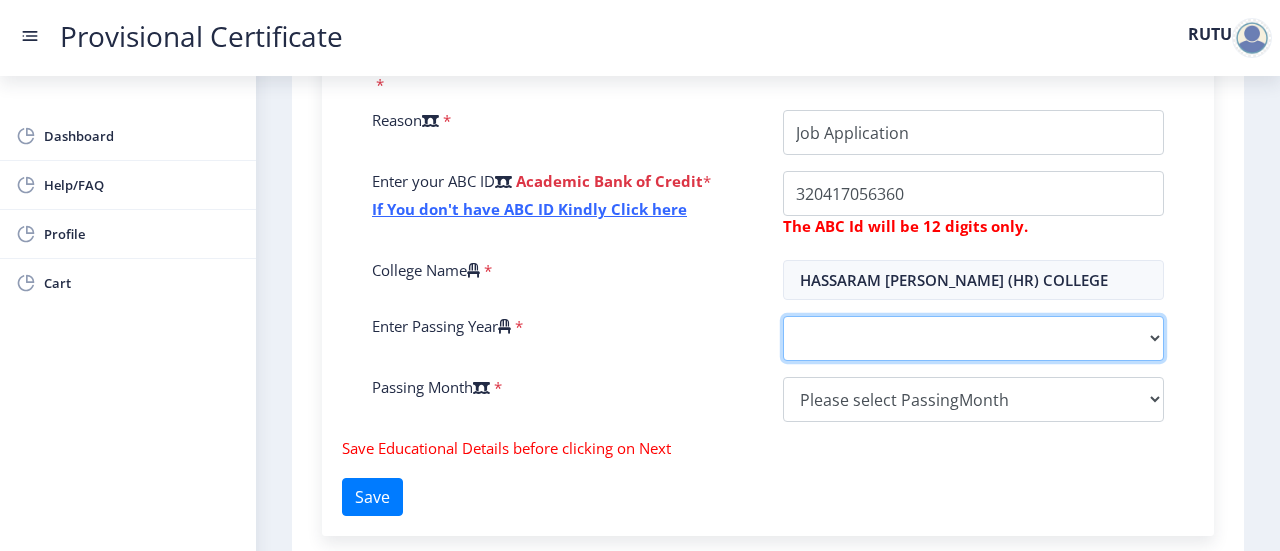 click on "2025   2024   2023   2022   2021   2020   2019   2018   2017   2016   2015   2014   2013   2012   2011   2010   2009   2008   2007   2006   2005   2004   2003   2002   2001   2000   1999   1998   1997   1996   1995   1994   1993   1992   1991   1990   1989   1988   1987   1986   1985   1984   1983   1982   1981   1980   1979   1978   1977   1976   1975   1974   1973   1972   1971   1970   1969   1968   1967" 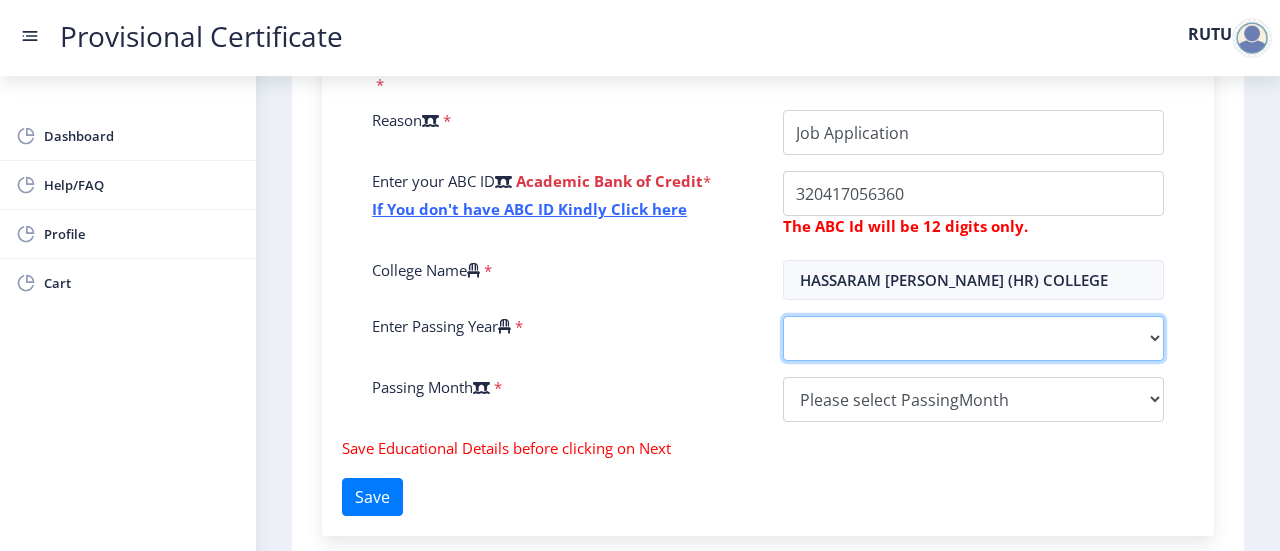 select on "2025" 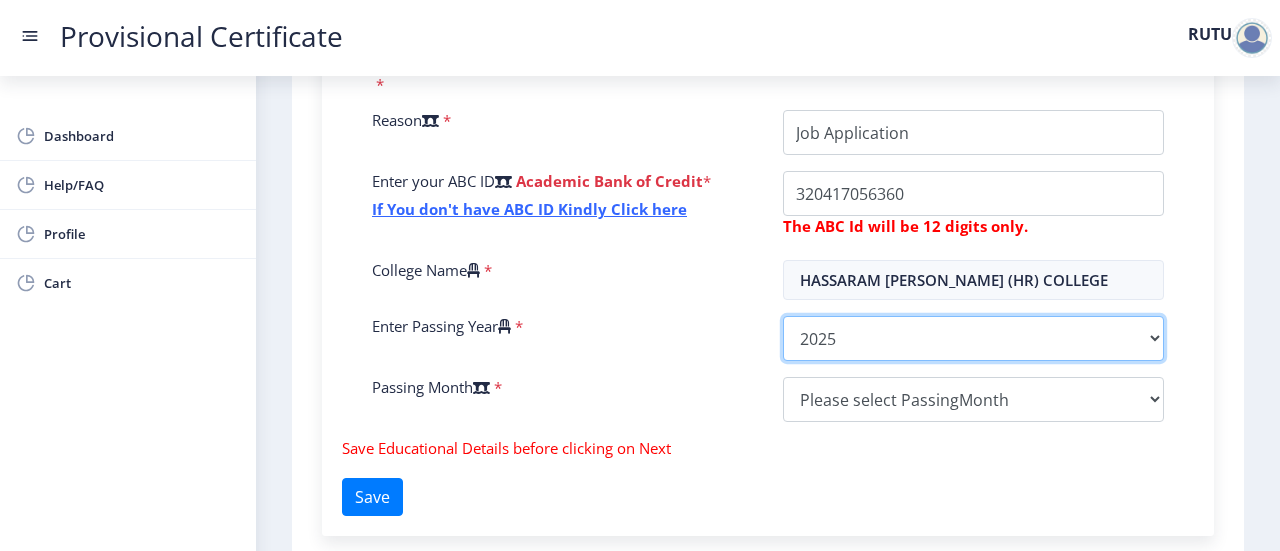 click on "2025   2024   2023   2022   2021   2020   2019   2018   2017   2016   2015   2014   2013   2012   2011   2010   2009   2008   2007   2006   2005   2004   2003   2002   2001   2000   1999   1998   1997   1996   1995   1994   1993   1992   1991   1990   1989   1988   1987   1986   1985   1984   1983   1982   1981   1980   1979   1978   1977   1976   1975   1974   1973   1972   1971   1970   1969   1968   1967" 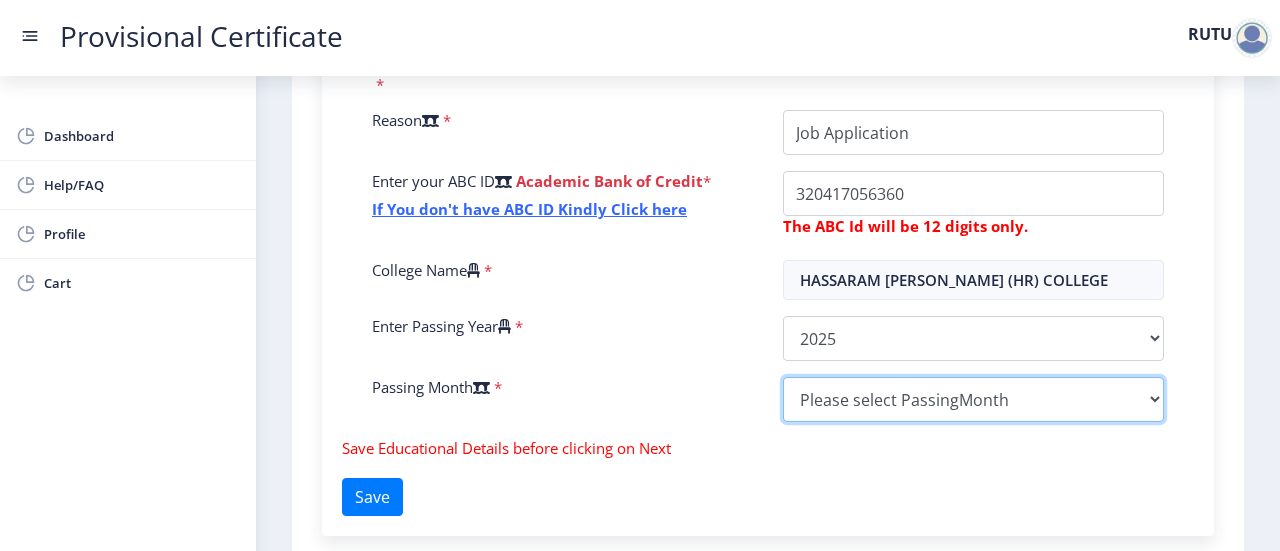 click on "Please select PassingMonth  (01) January (02) February (03) March (04) April (05) May (06) June (07) July (08) August (09) September (10) October (11) November (12) December" at bounding box center [973, 399] 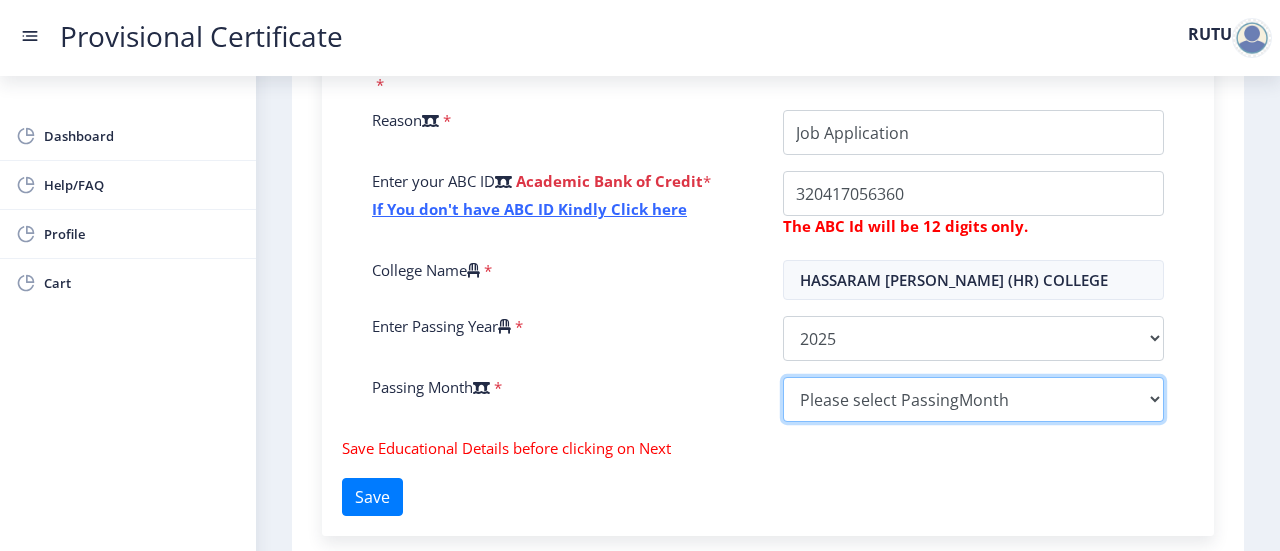 select on "May" 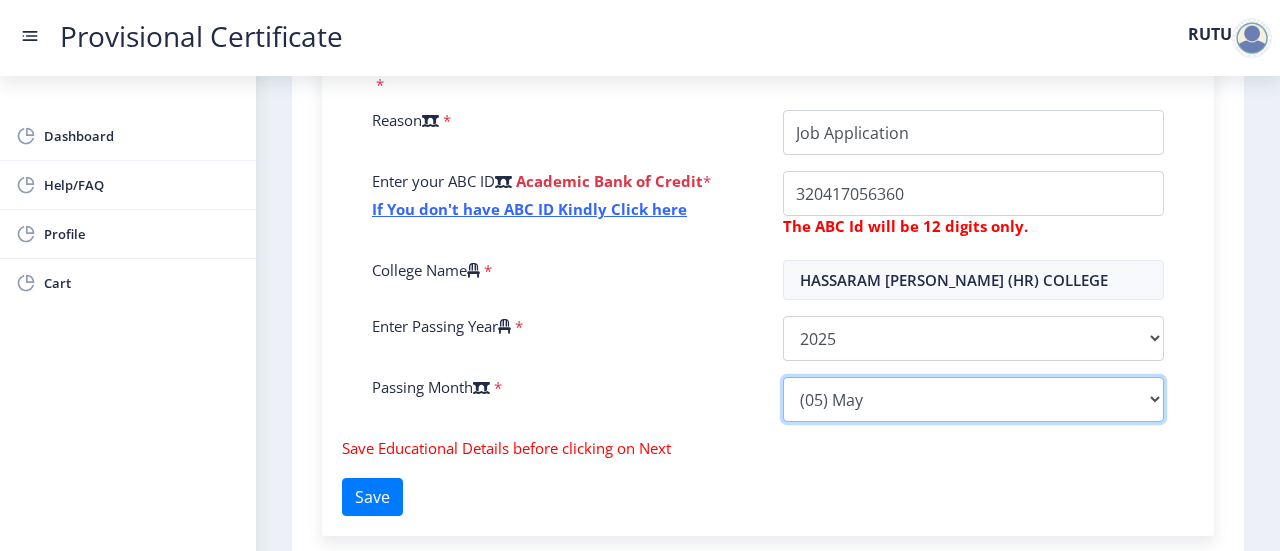 click on "Please select PassingMonth  (01) January (02) February (03) March (04) April (05) May (06) June (07) July (08) August (09) September (10) October (11) November (12) December" at bounding box center [973, 399] 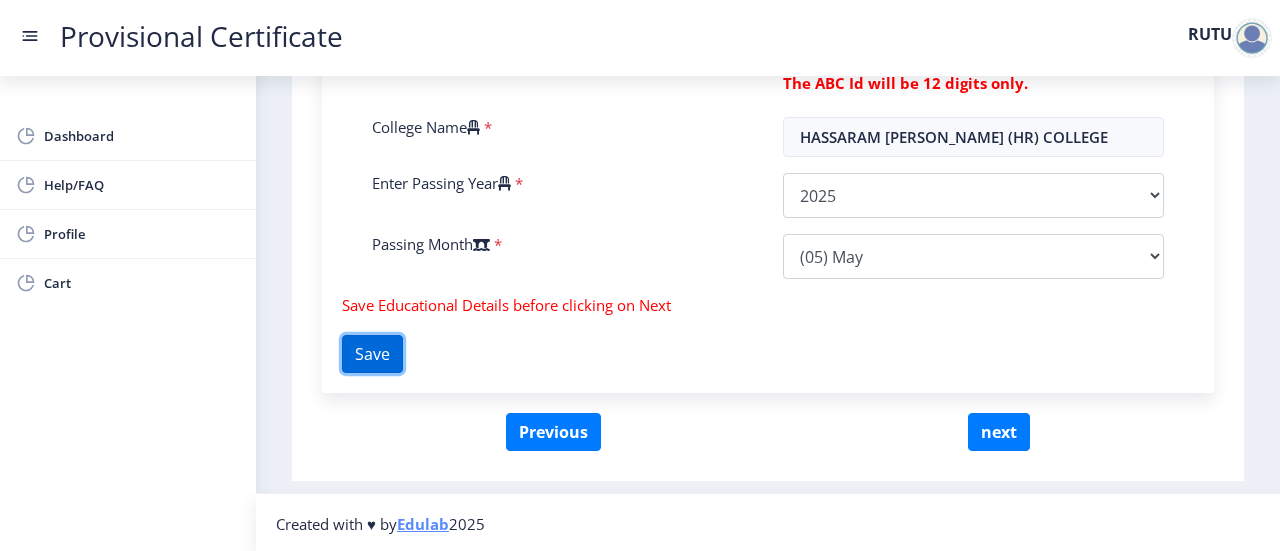 click on "Save" 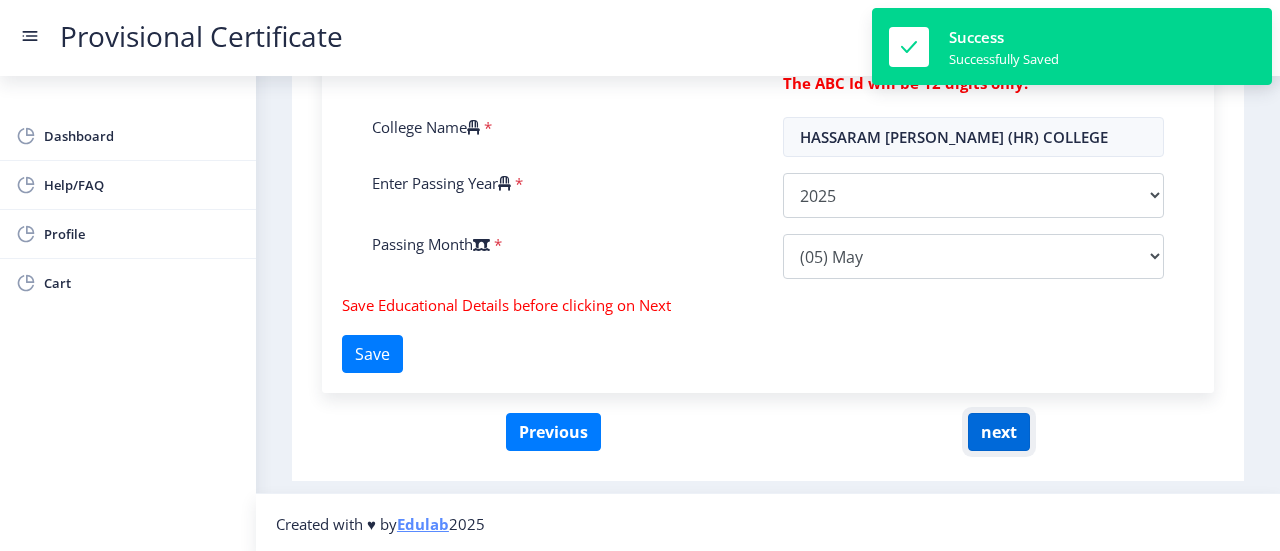 click on "next" 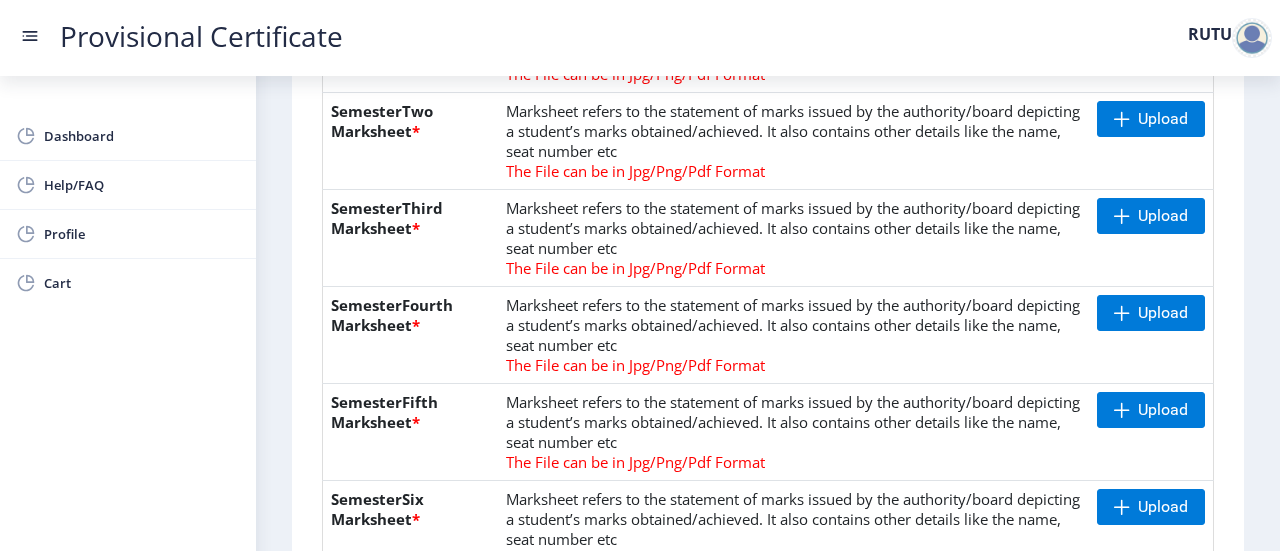 scroll, scrollTop: 648, scrollLeft: 0, axis: vertical 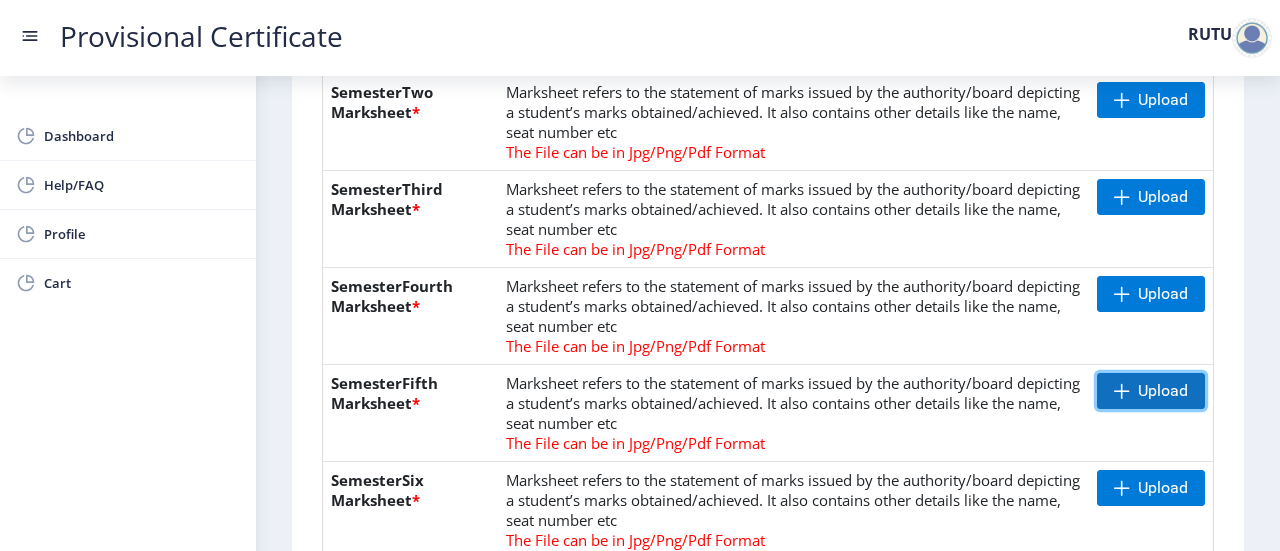 click on "Upload" 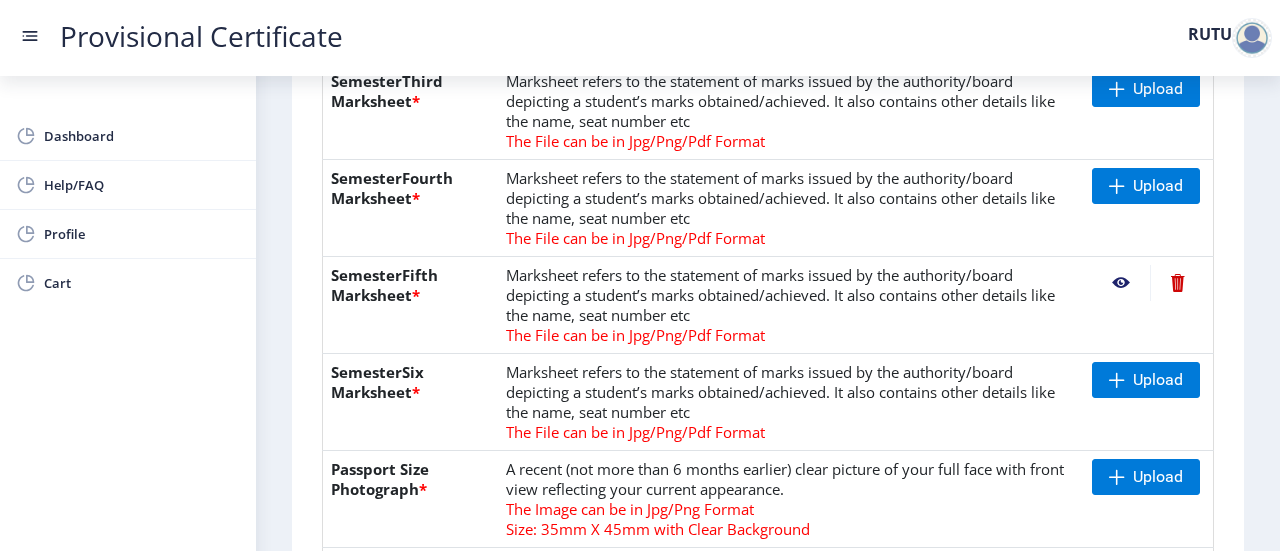 scroll, scrollTop: 757, scrollLeft: 0, axis: vertical 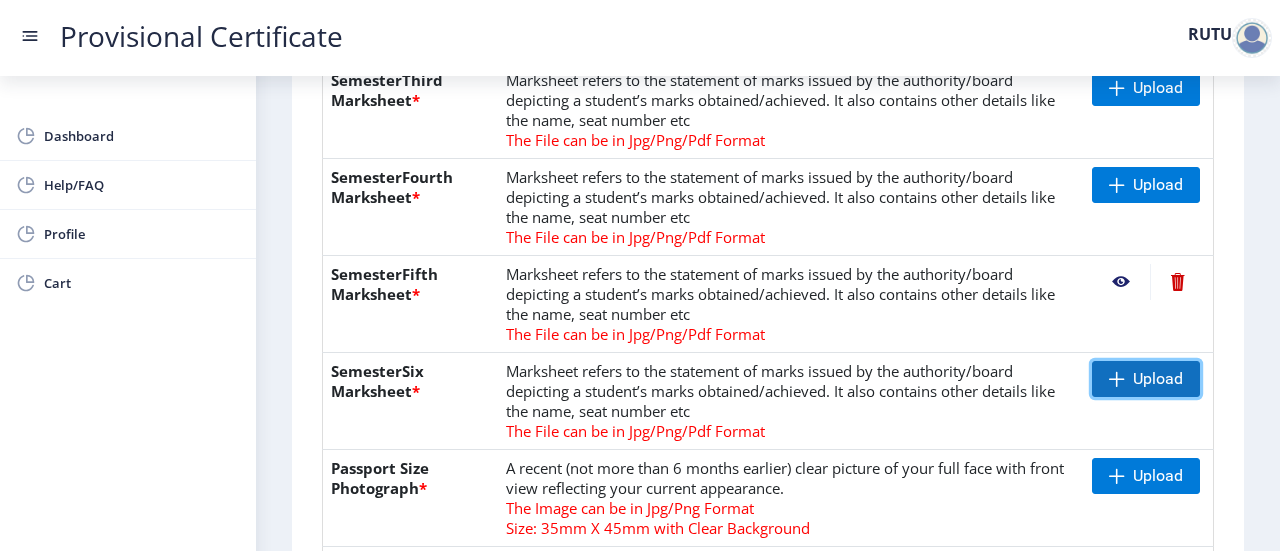 click on "Upload" 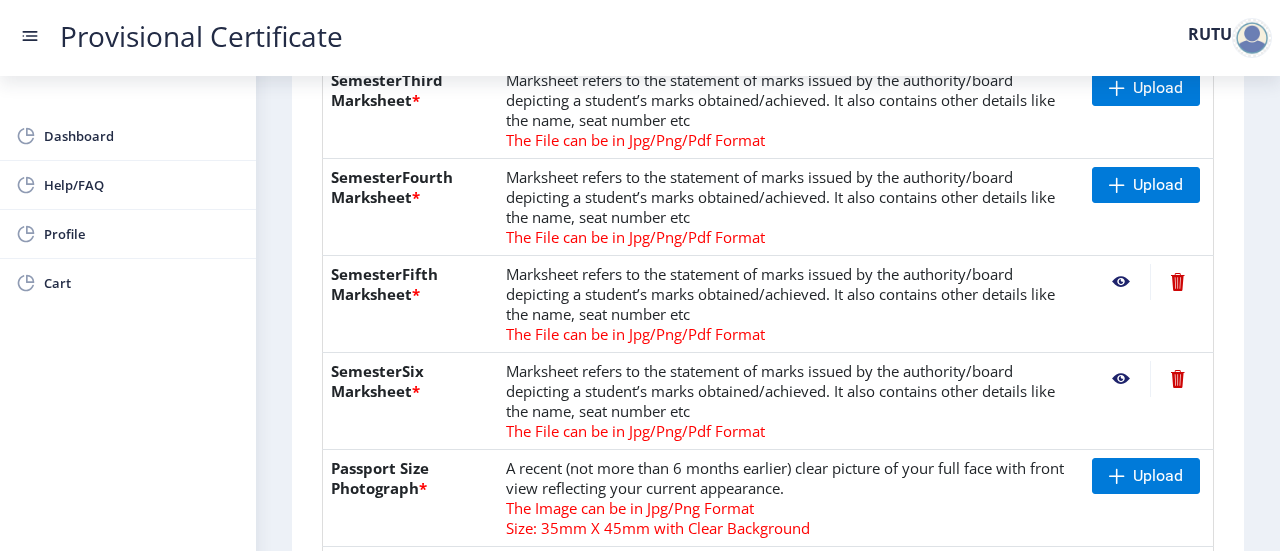 click 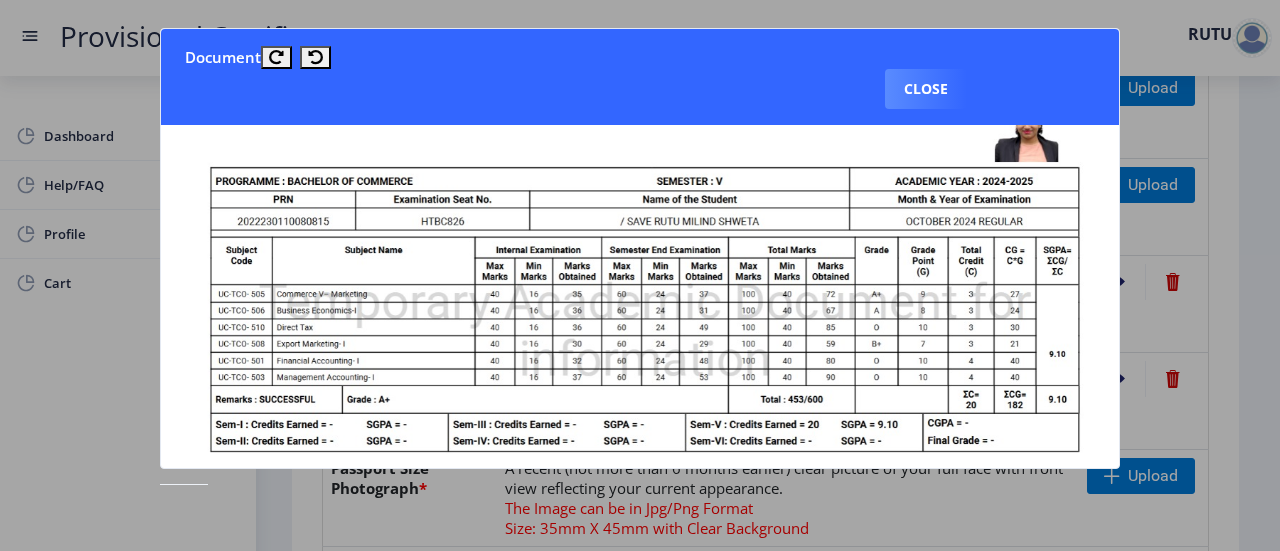 scroll, scrollTop: 120, scrollLeft: 0, axis: vertical 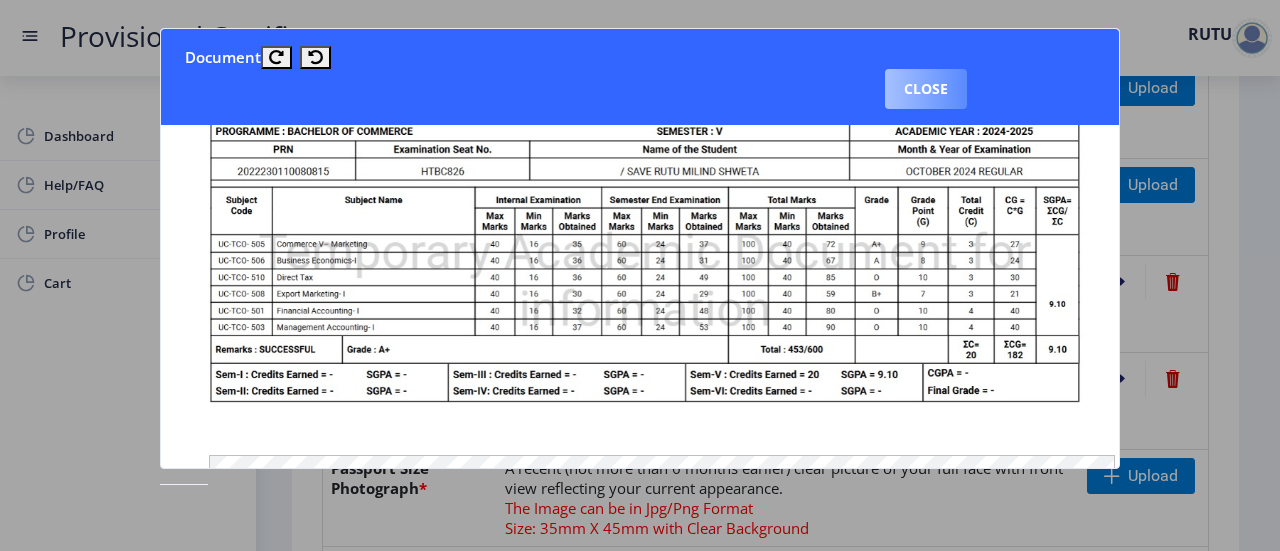 click on "Close" at bounding box center [926, 89] 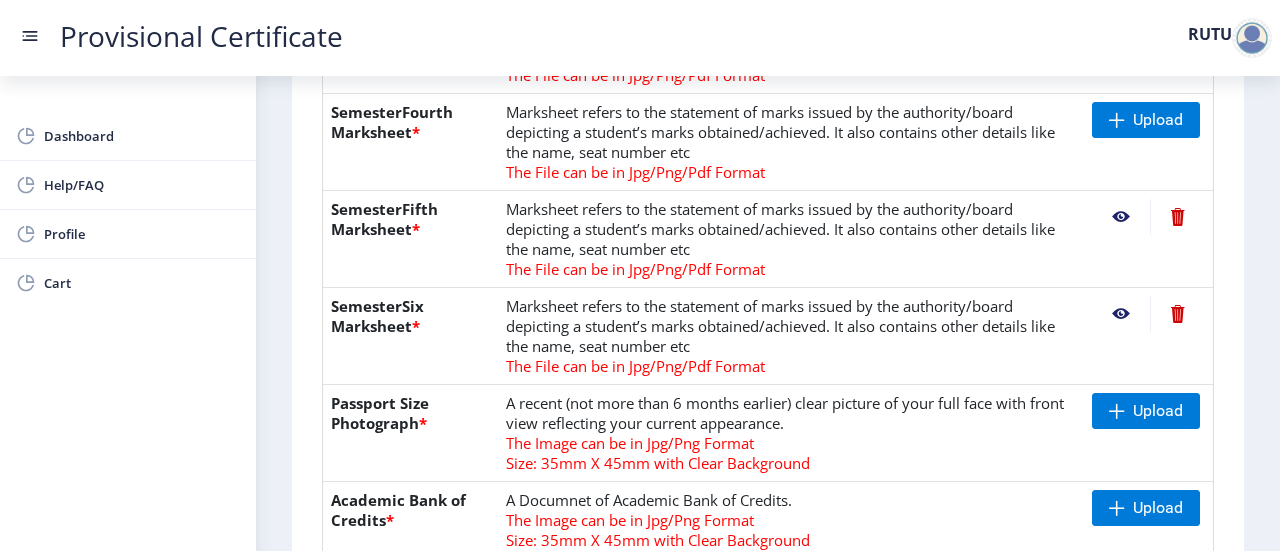 scroll, scrollTop: 821, scrollLeft: 0, axis: vertical 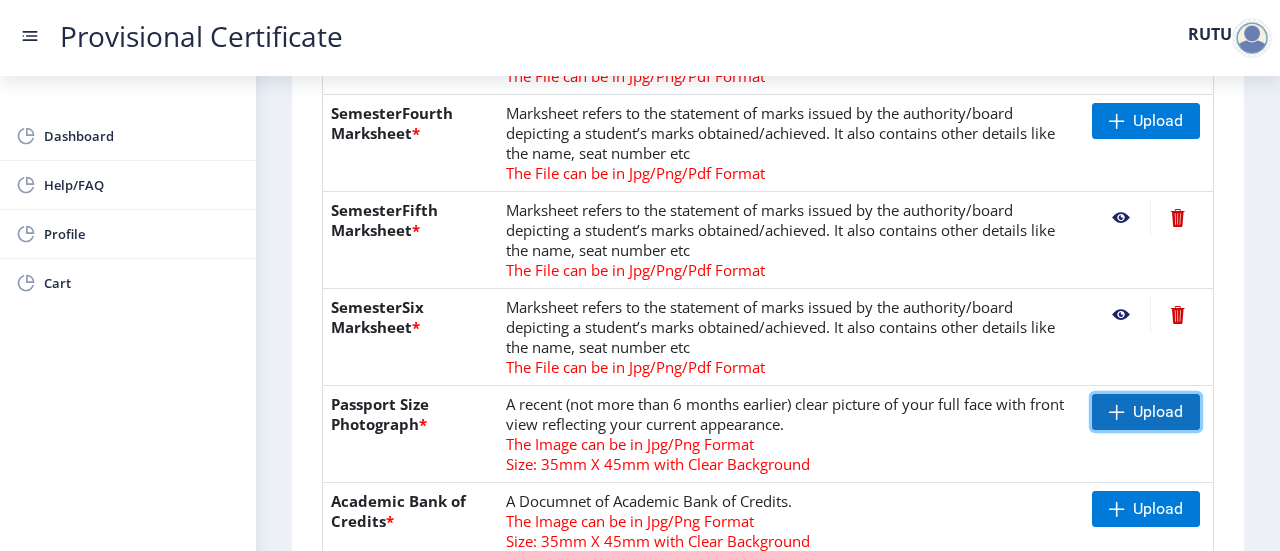 click on "Upload" 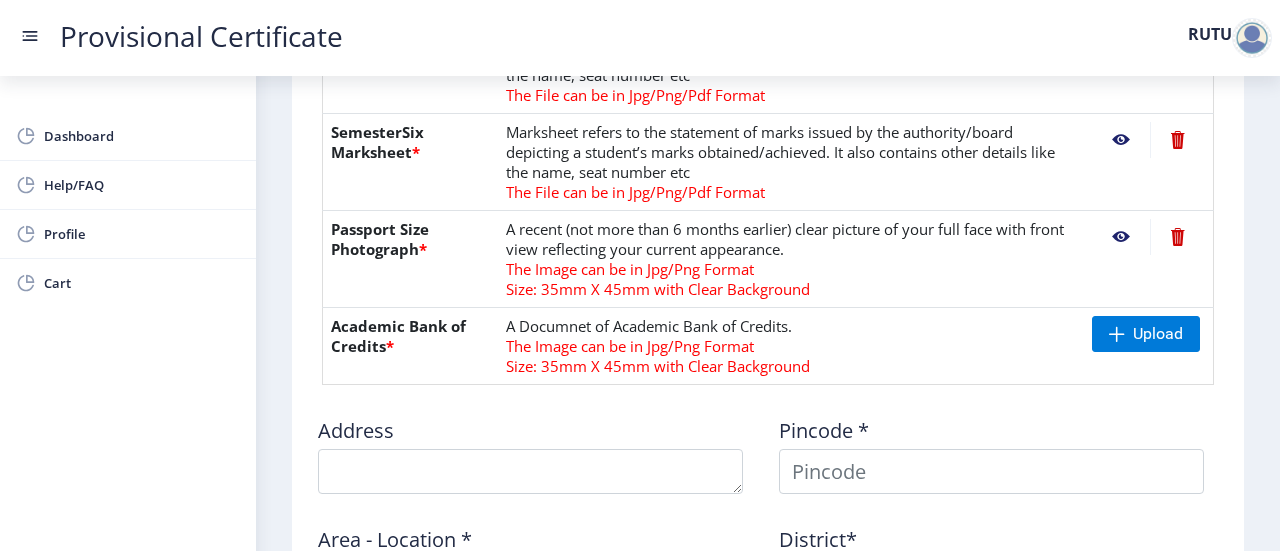 scroll, scrollTop: 998, scrollLeft: 0, axis: vertical 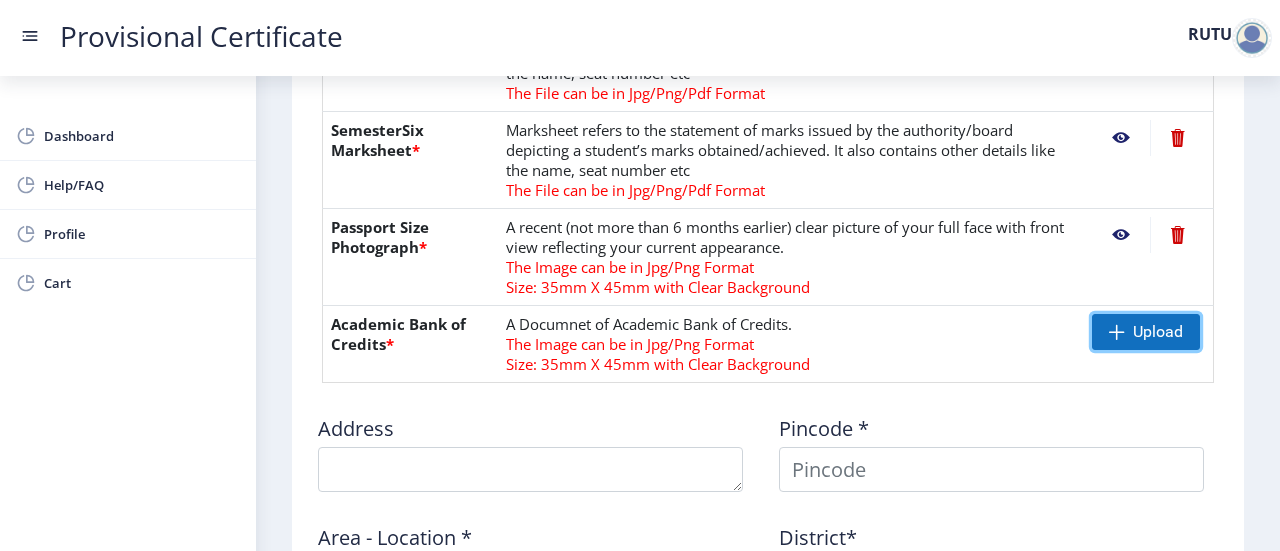 click 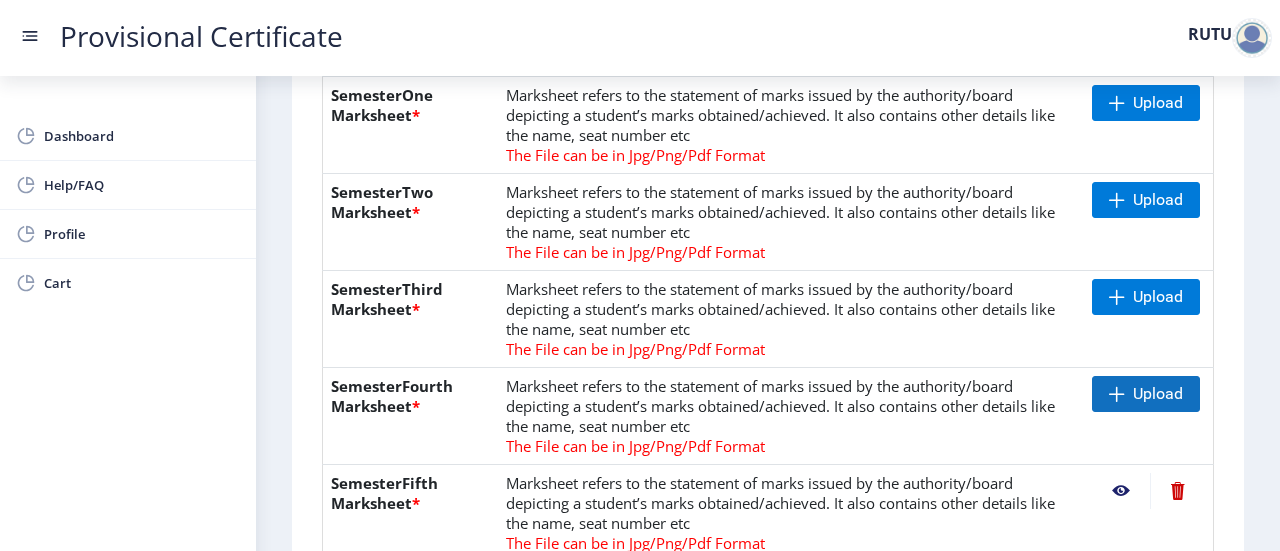 scroll, scrollTop: 547, scrollLeft: 0, axis: vertical 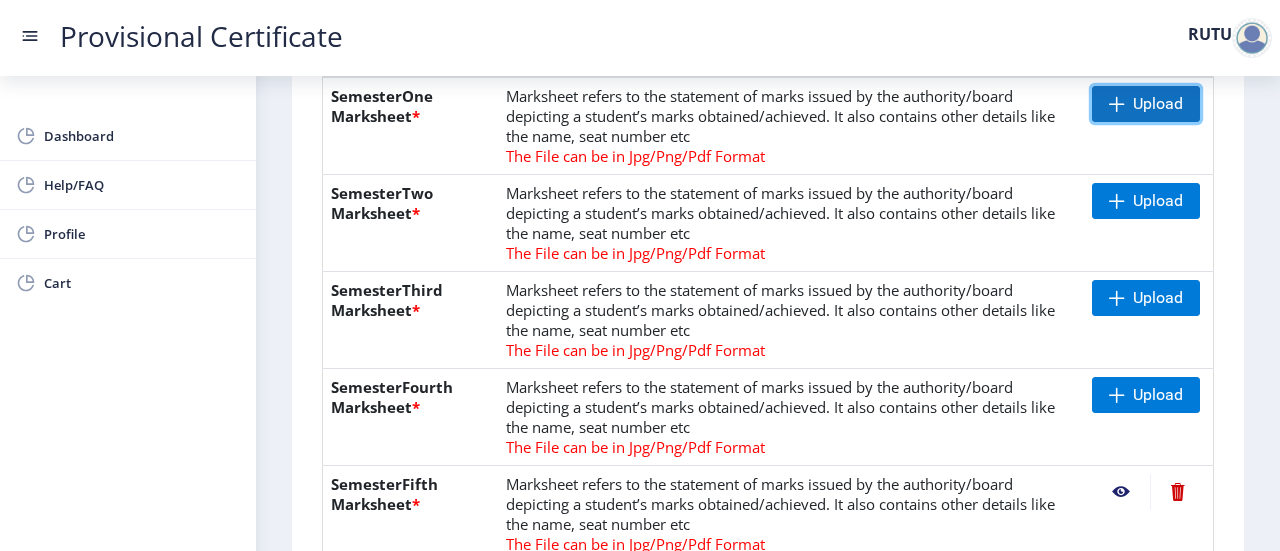 click 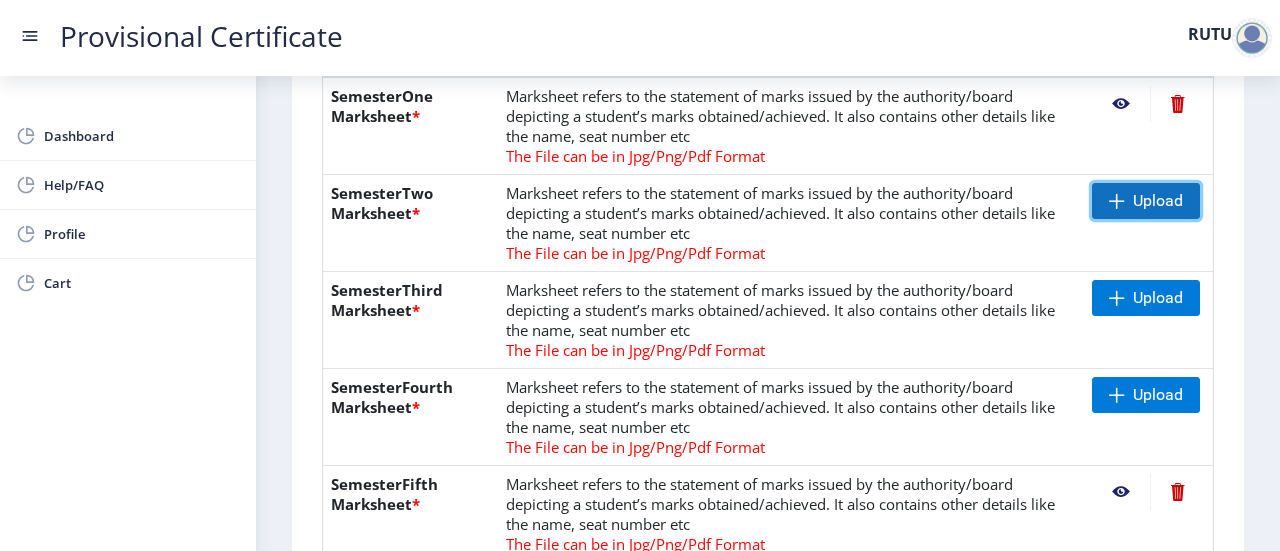 click on "Upload" 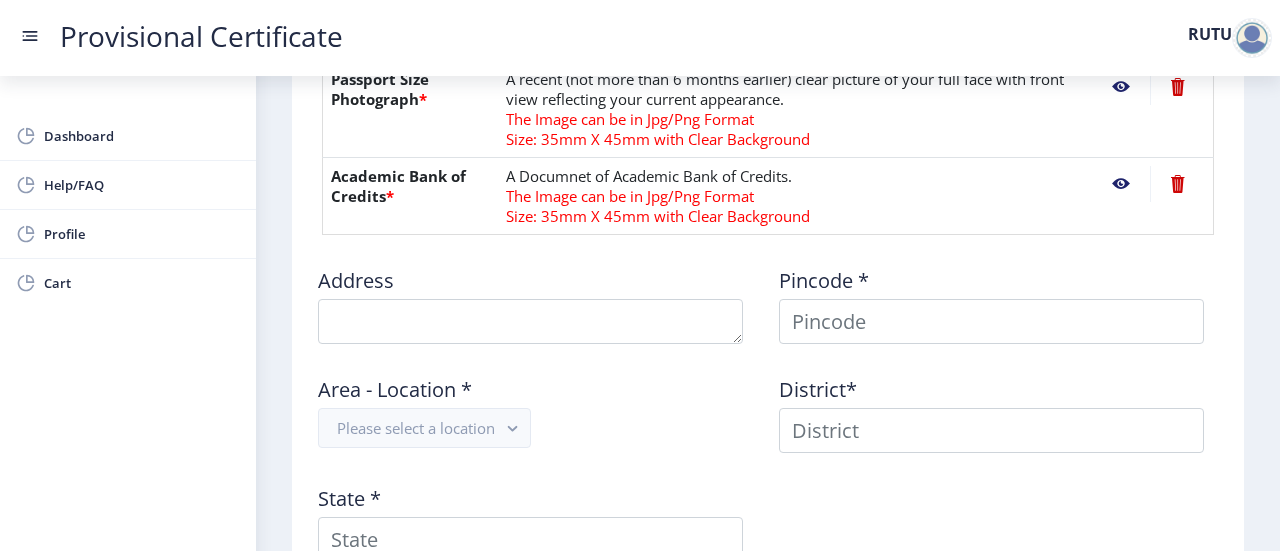 scroll, scrollTop: 1228, scrollLeft: 0, axis: vertical 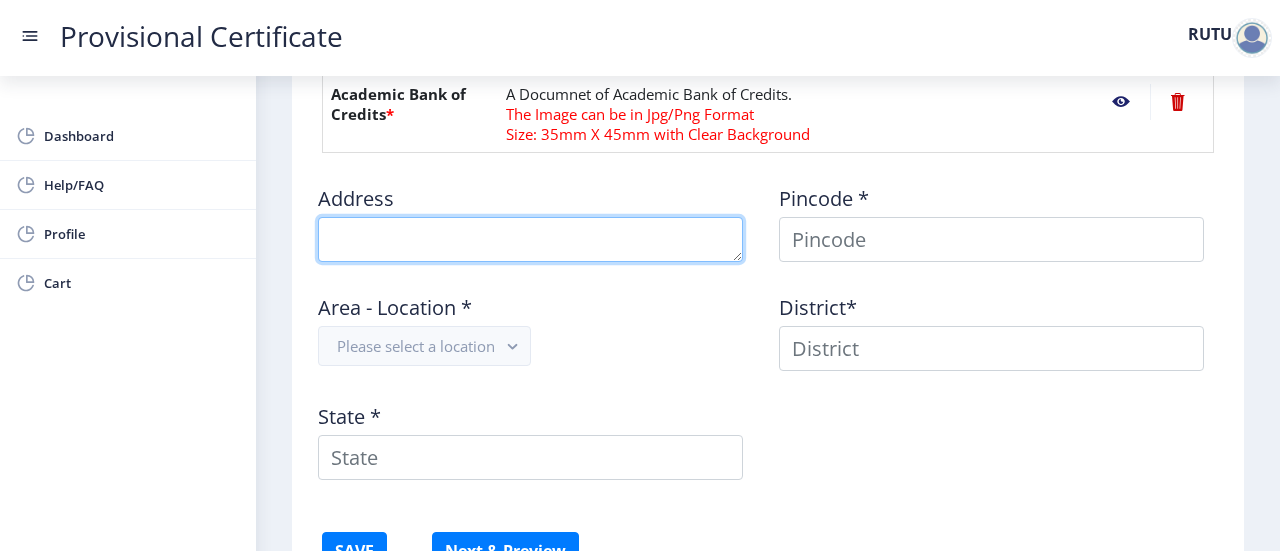 click at bounding box center [530, 239] 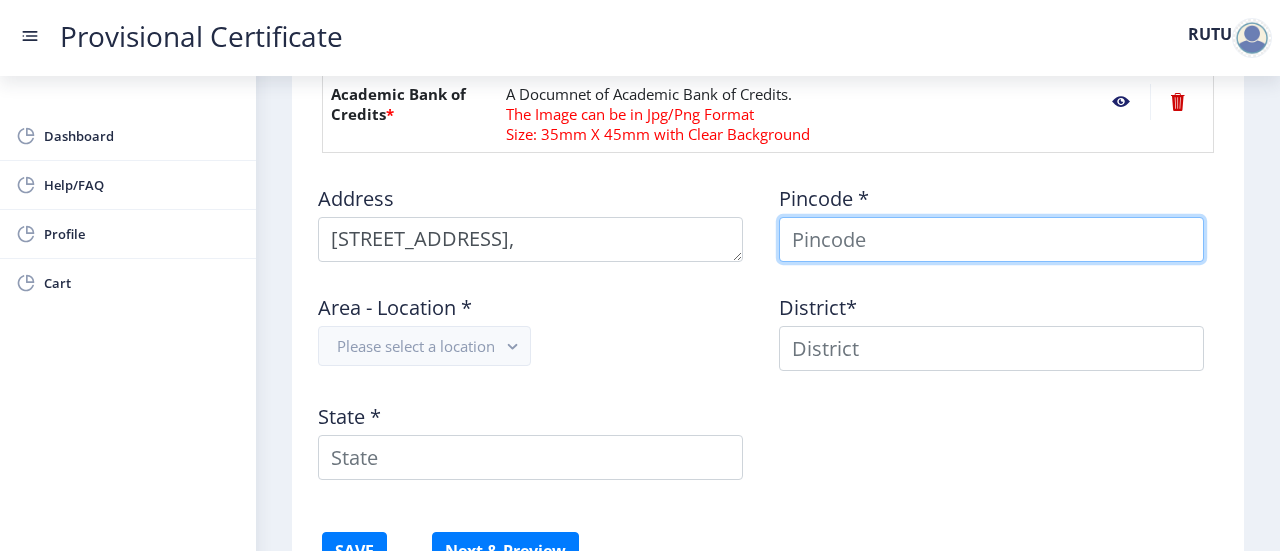 type on "RUTU" 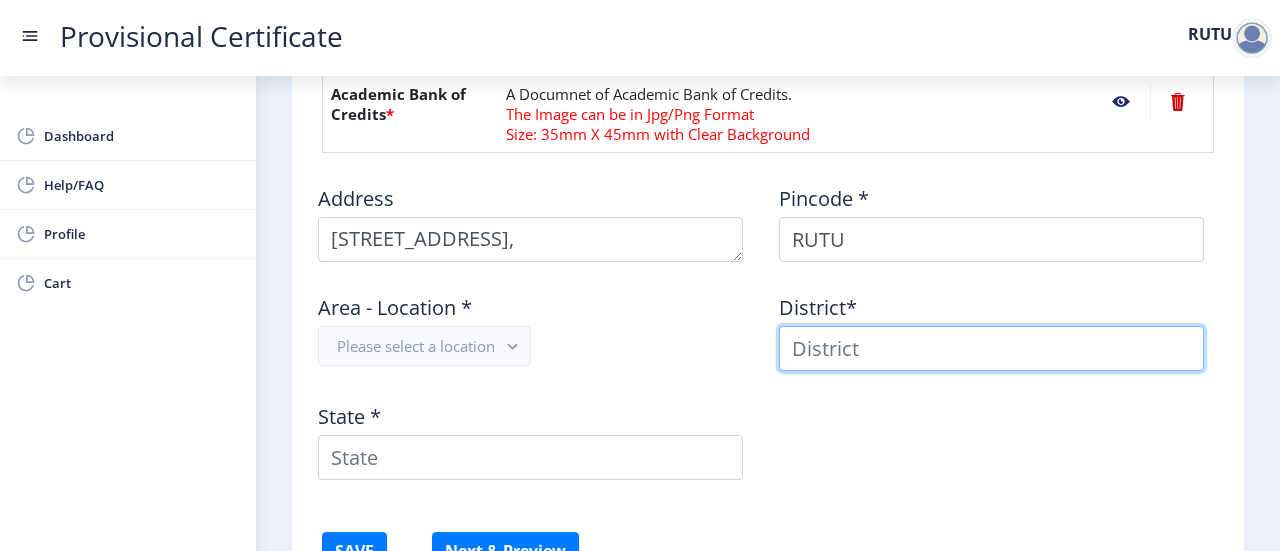 type on "RUTU" 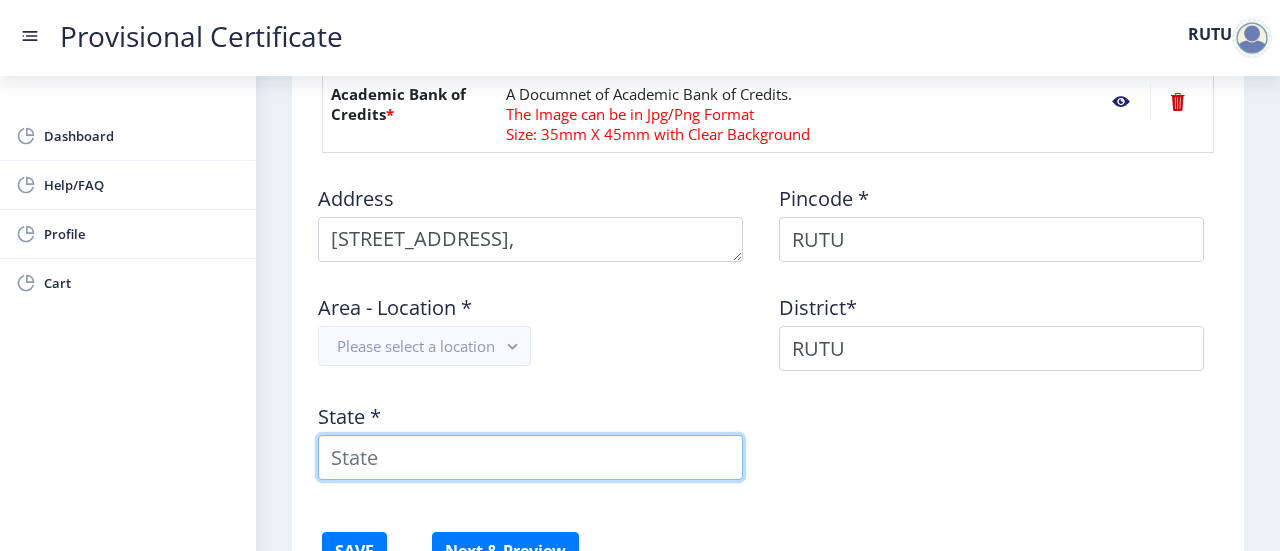 type on "--Select--" 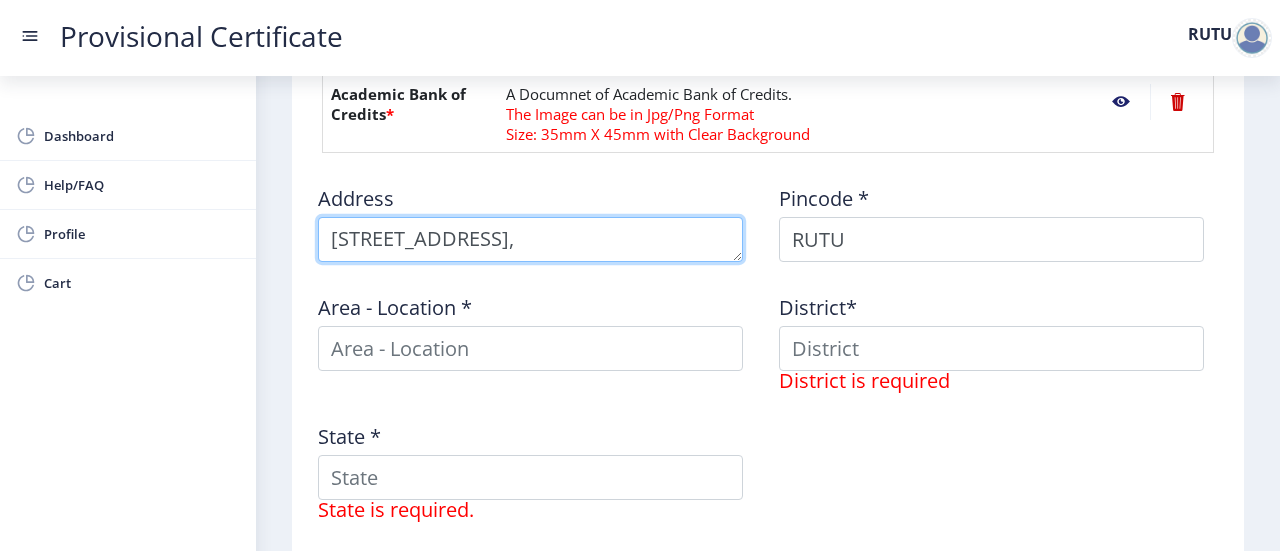 scroll, scrollTop: 28, scrollLeft: 0, axis: vertical 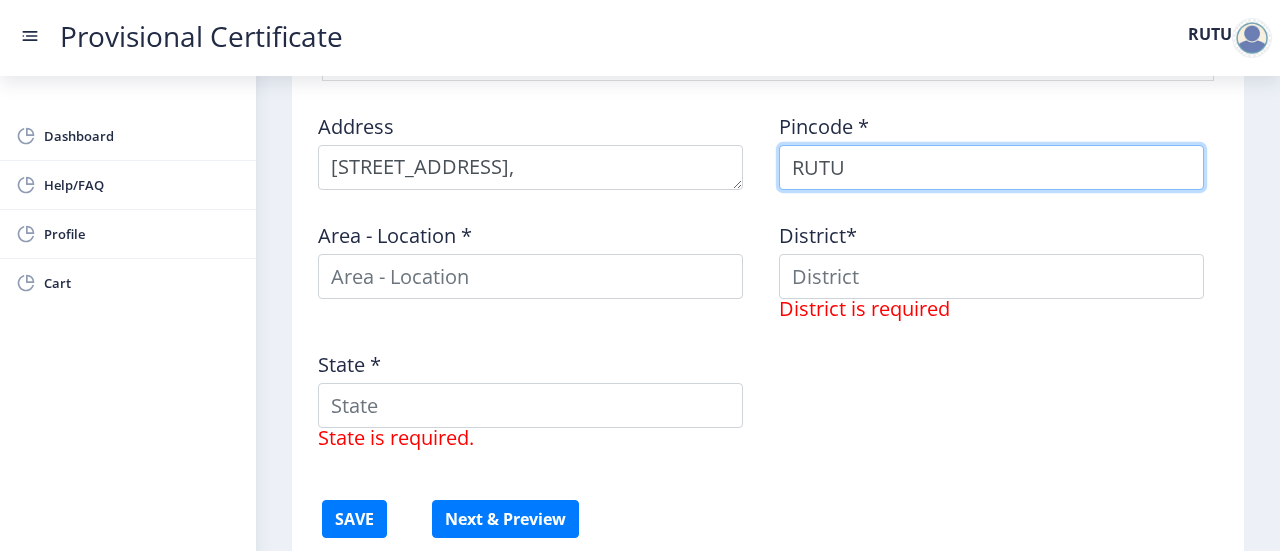 click on "RUTU" at bounding box center [991, 167] 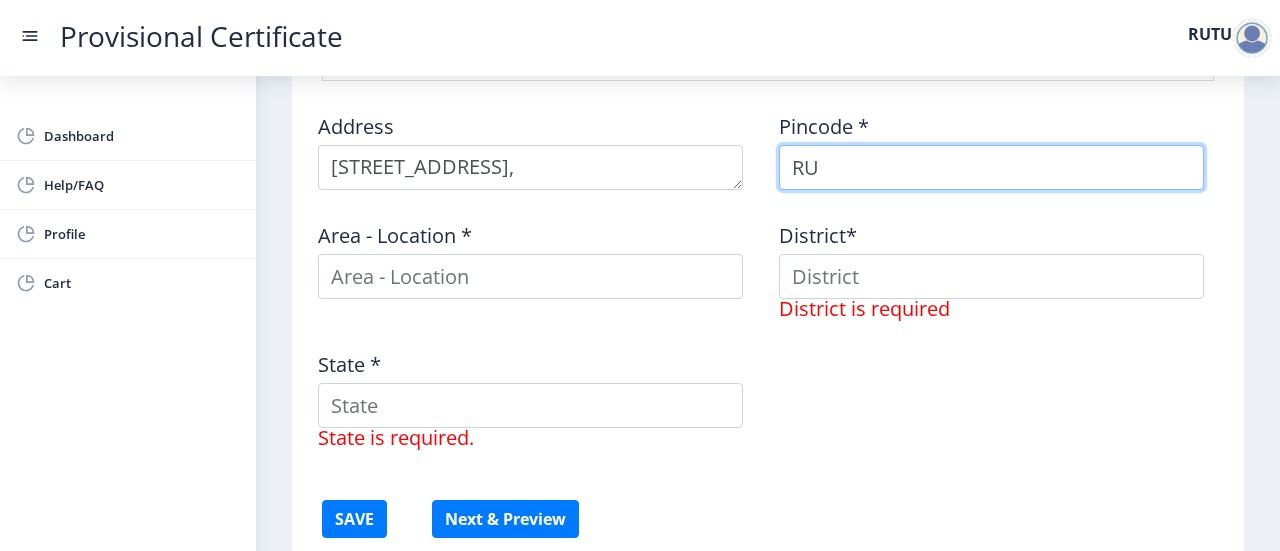 type on "R" 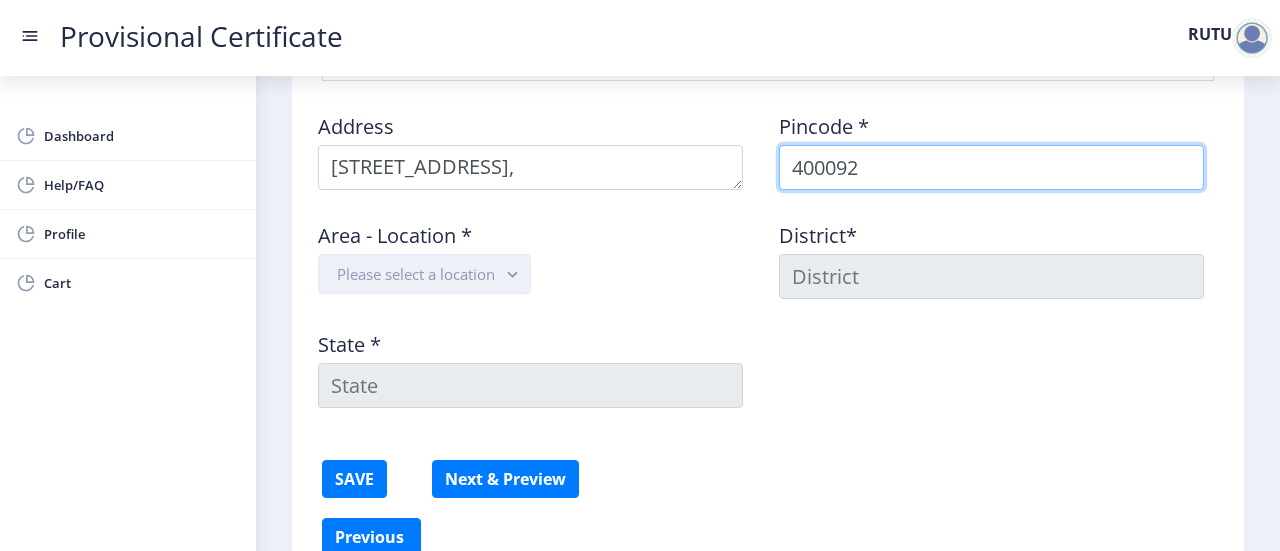 type on "400092" 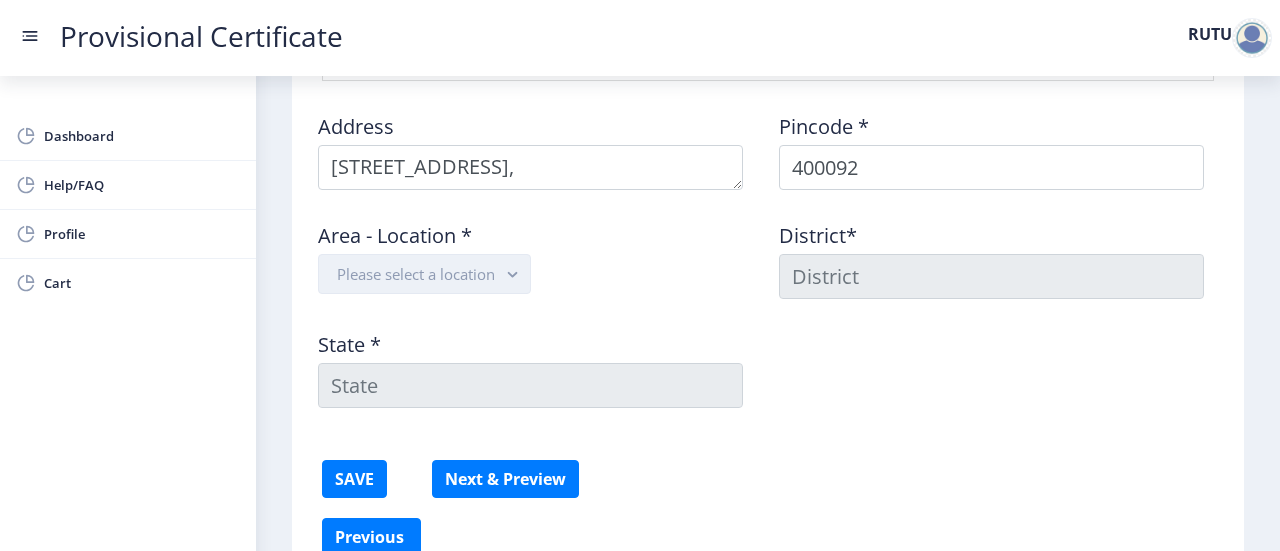 click 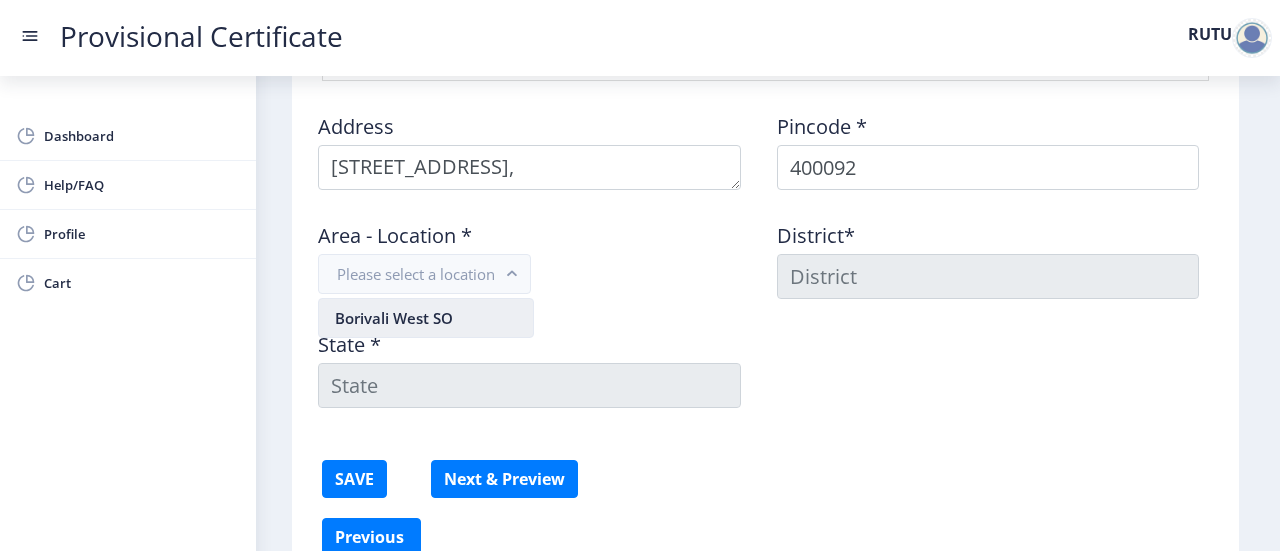 click on "Borivali West SO" at bounding box center [426, 318] 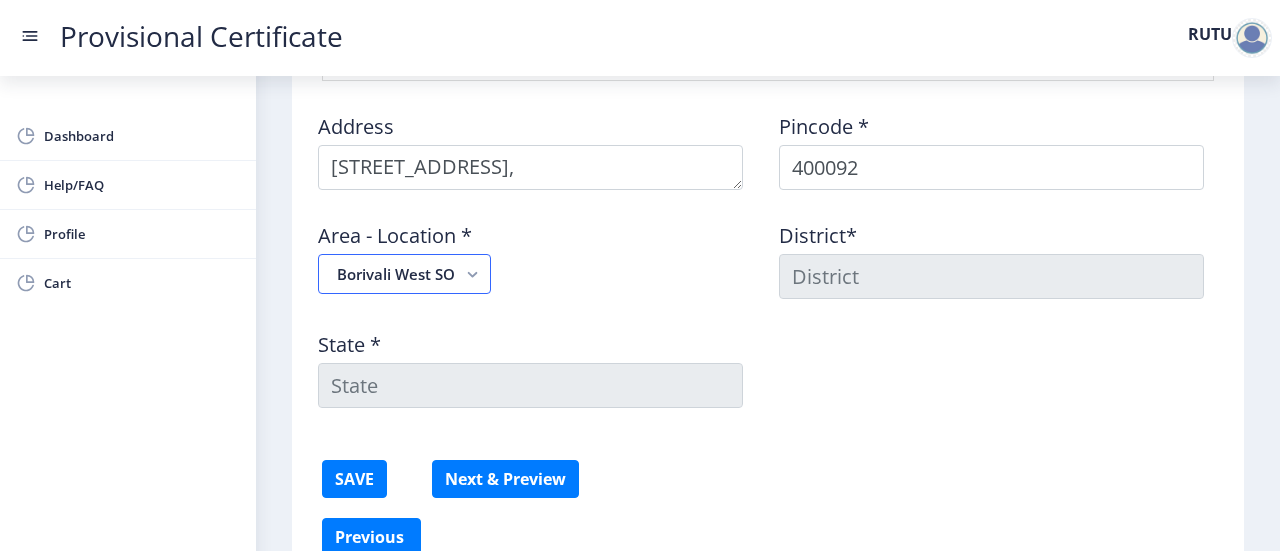 type on "MUMBAI SUBURBAN" 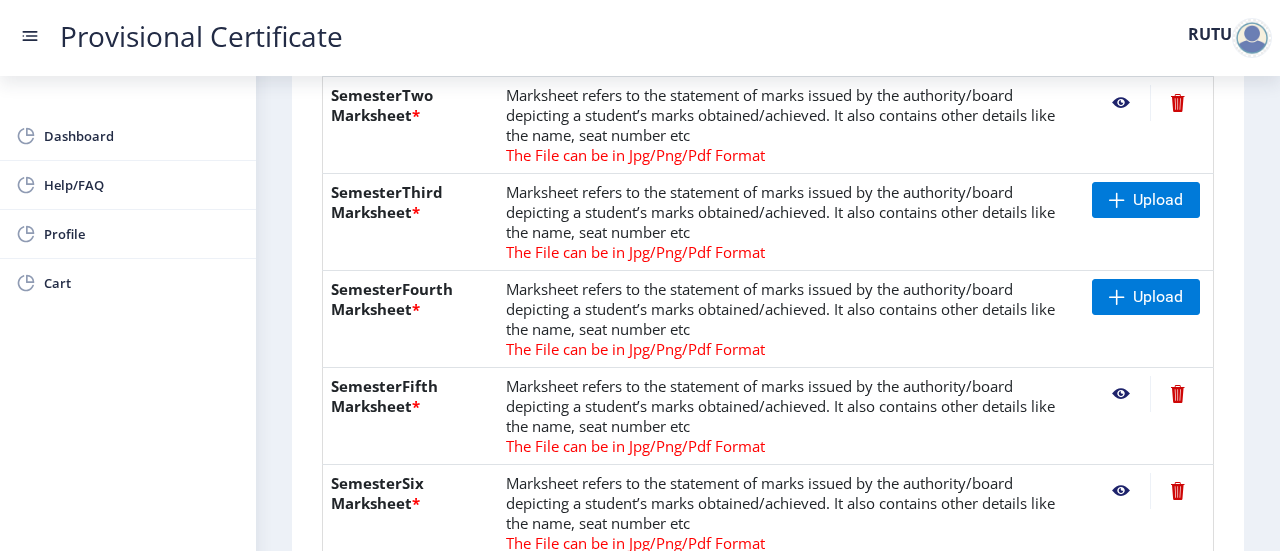 scroll, scrollTop: 623, scrollLeft: 0, axis: vertical 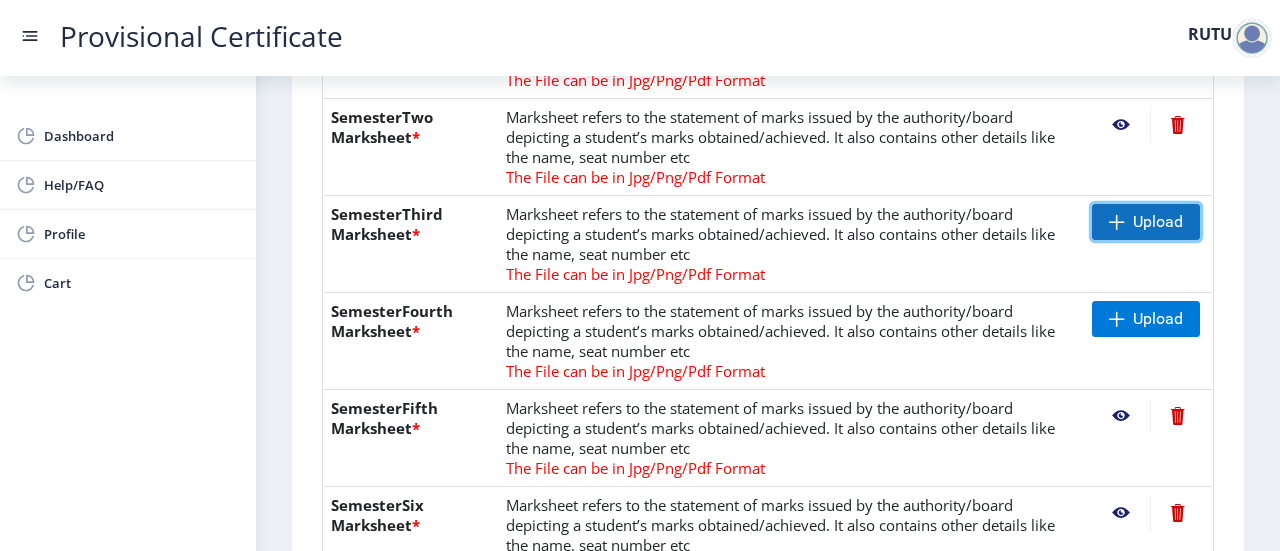 click on "Upload" 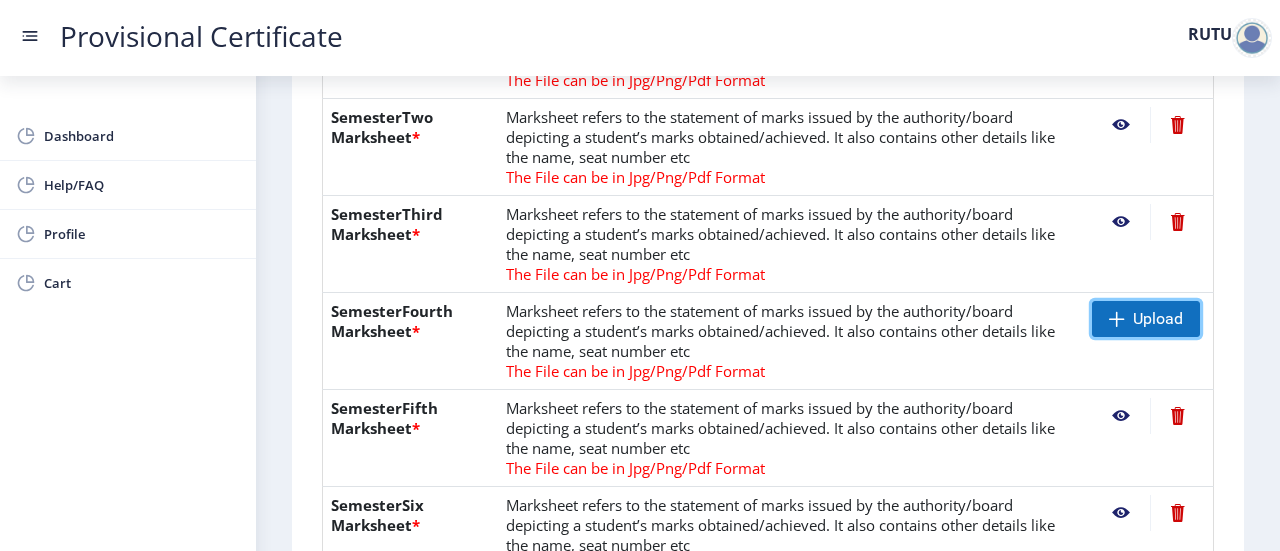 click on "Upload" 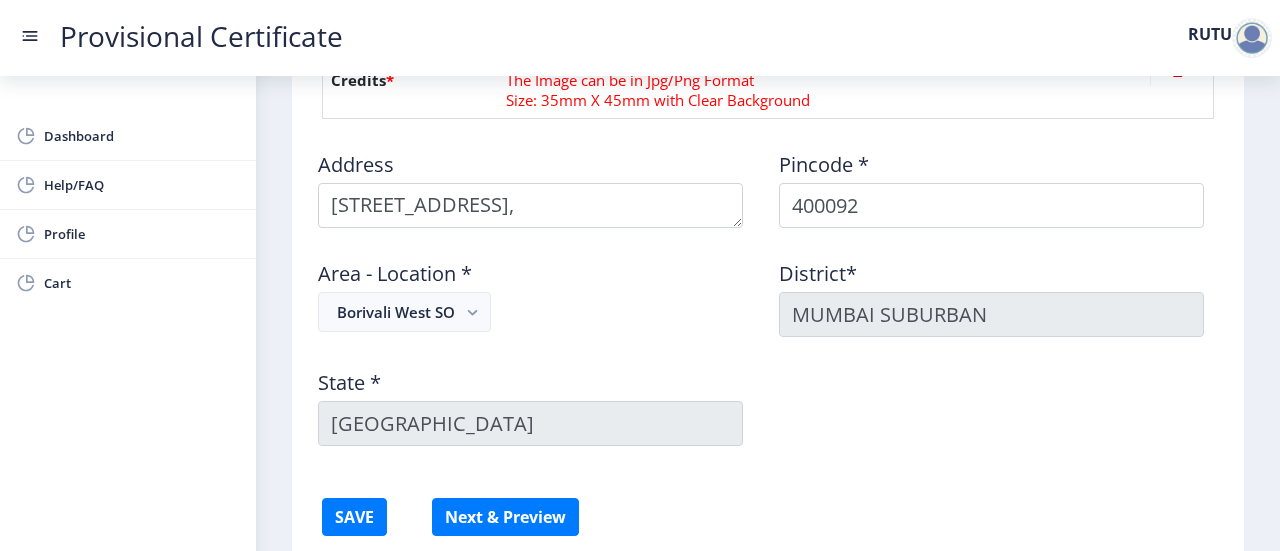 scroll, scrollTop: 1385, scrollLeft: 0, axis: vertical 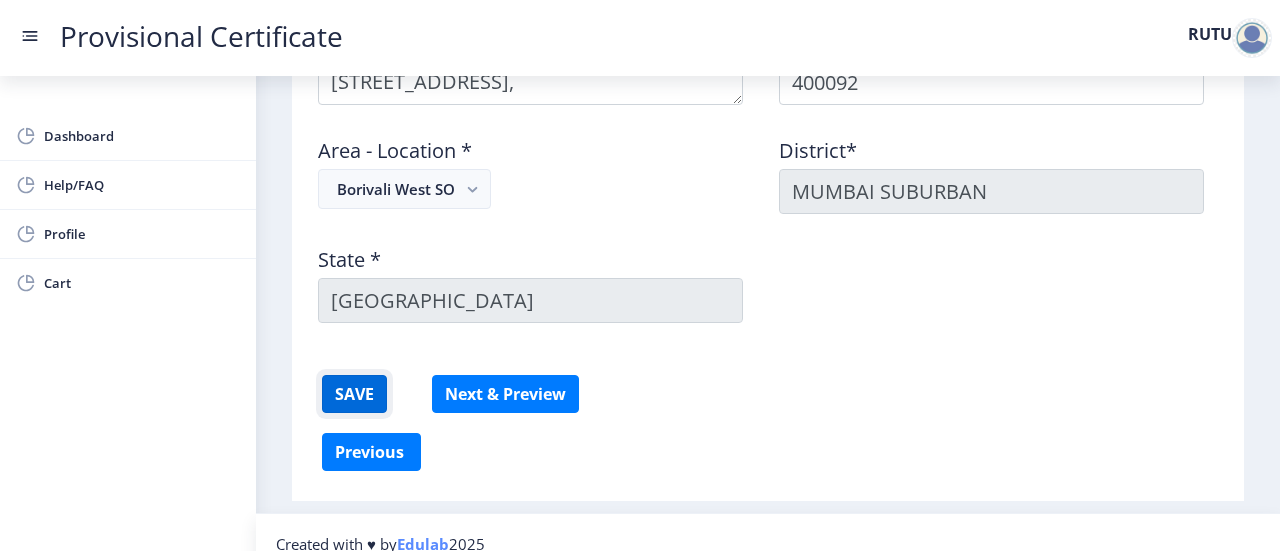 click on "SAVE" 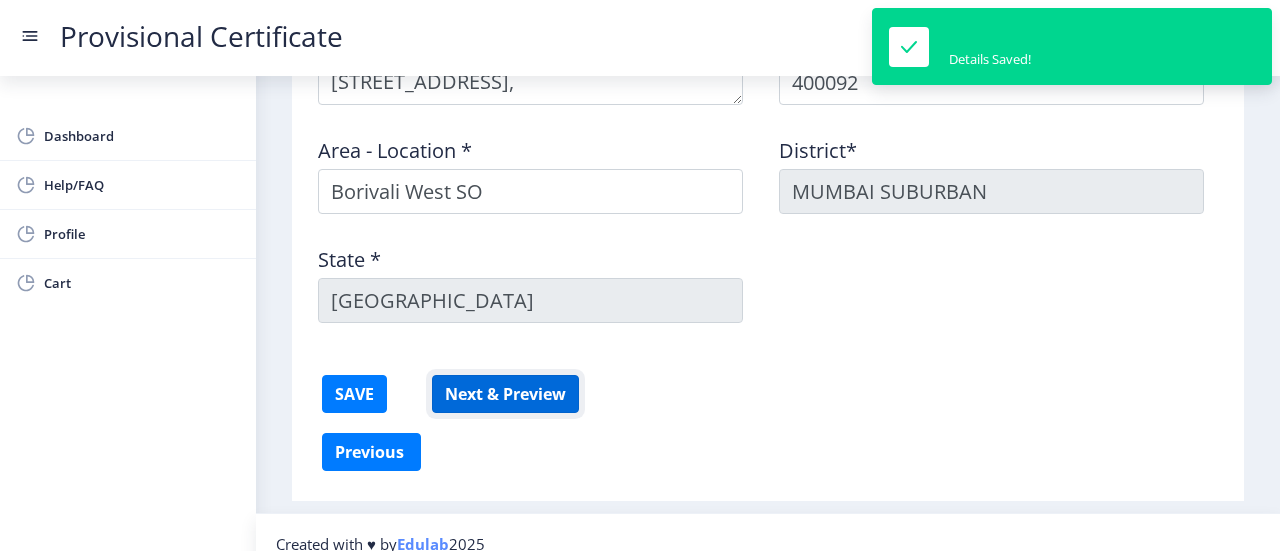 click on "Next & Preview" 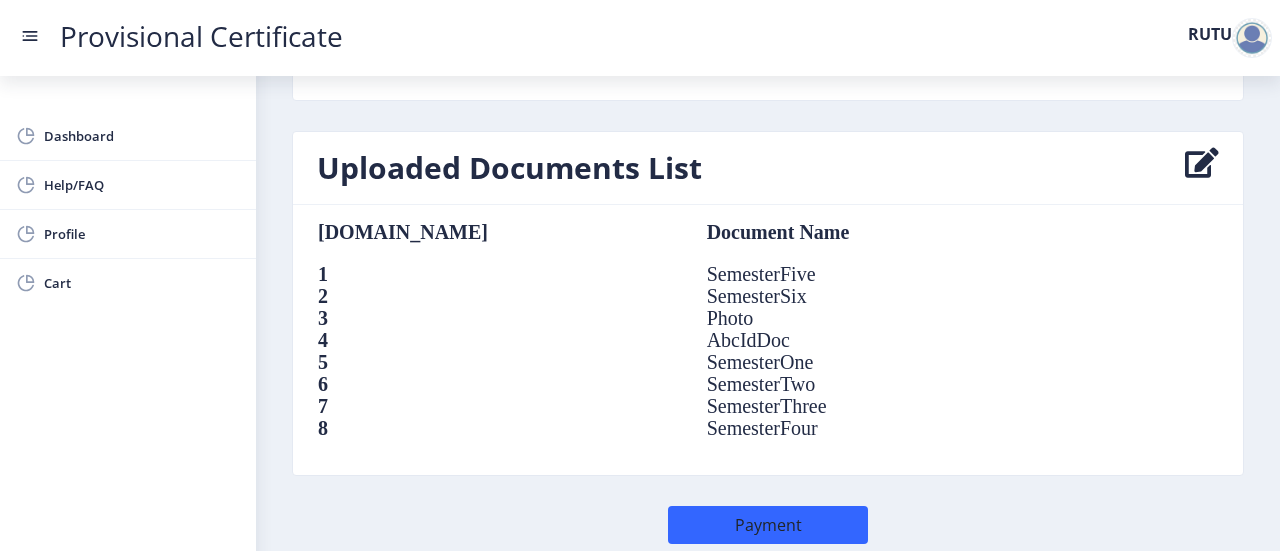 scroll, scrollTop: 1521, scrollLeft: 0, axis: vertical 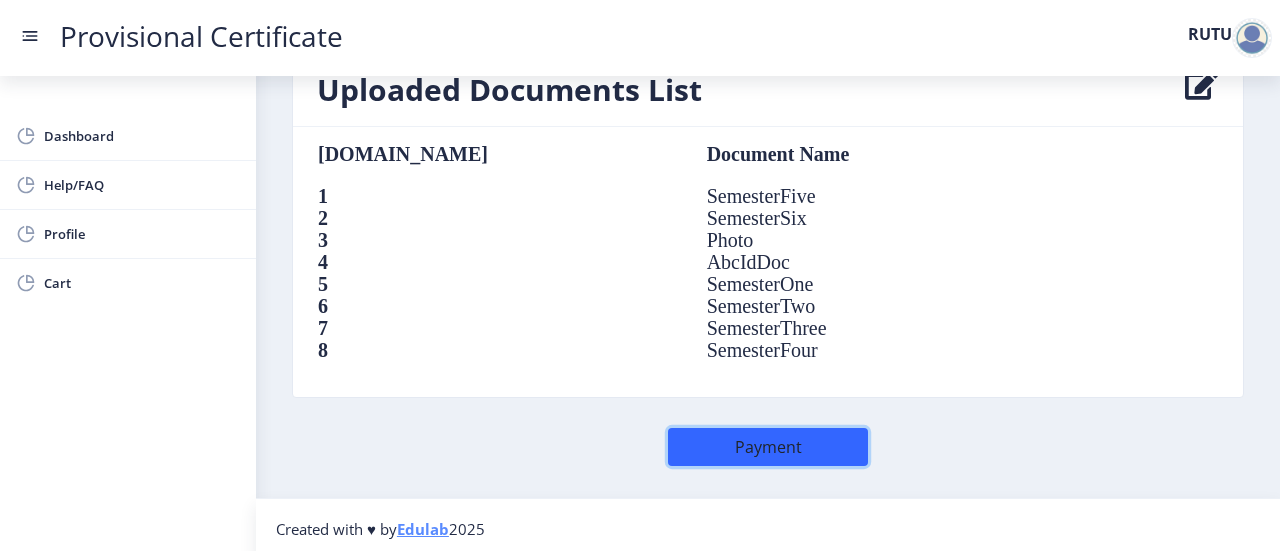 click on "Payment" 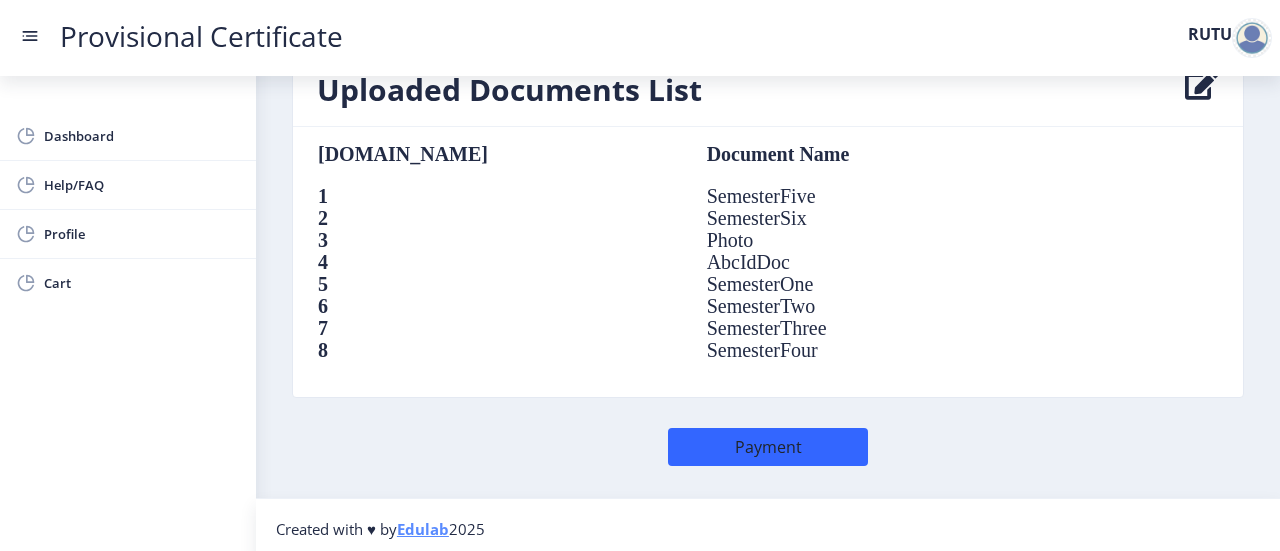 scroll, scrollTop: 0, scrollLeft: 0, axis: both 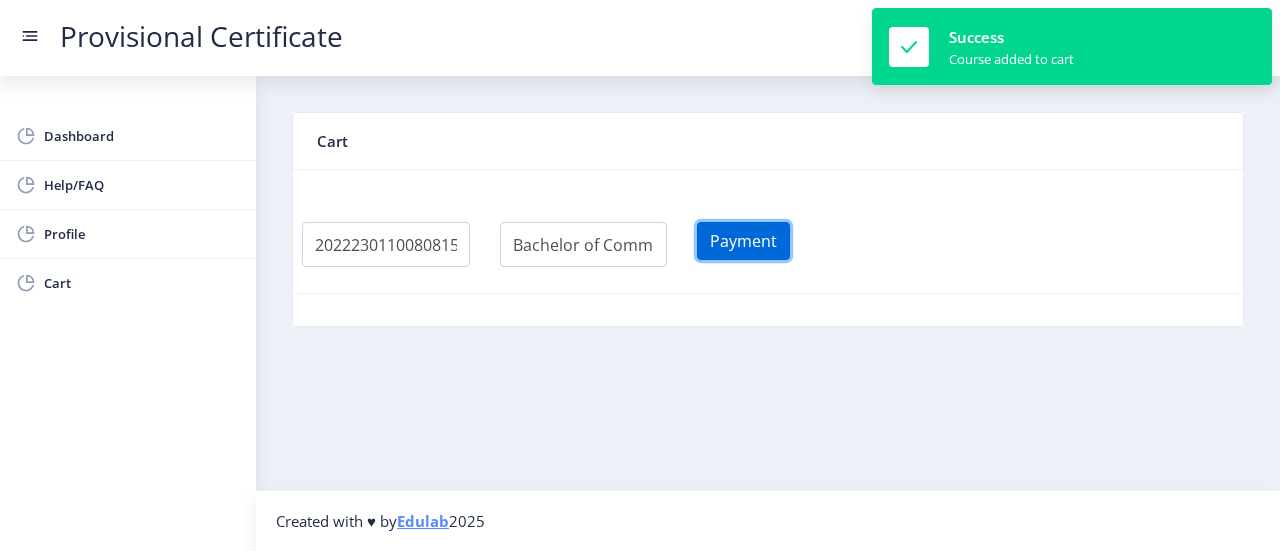 click on "Payment" 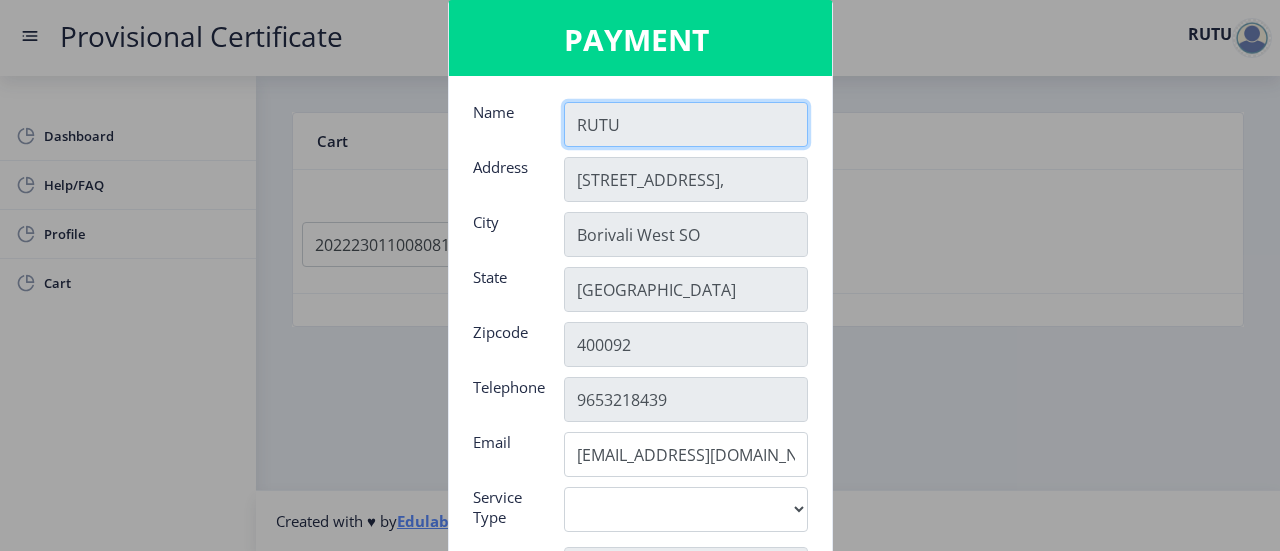 scroll, scrollTop: 88, scrollLeft: 0, axis: vertical 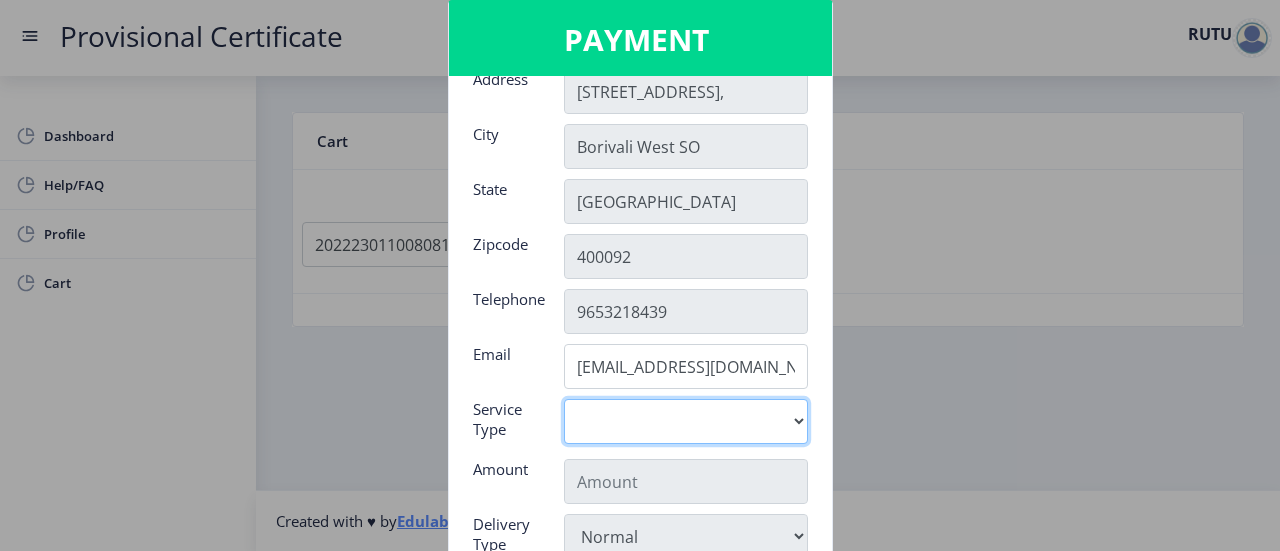 click on "Digital" at bounding box center (686, 421) 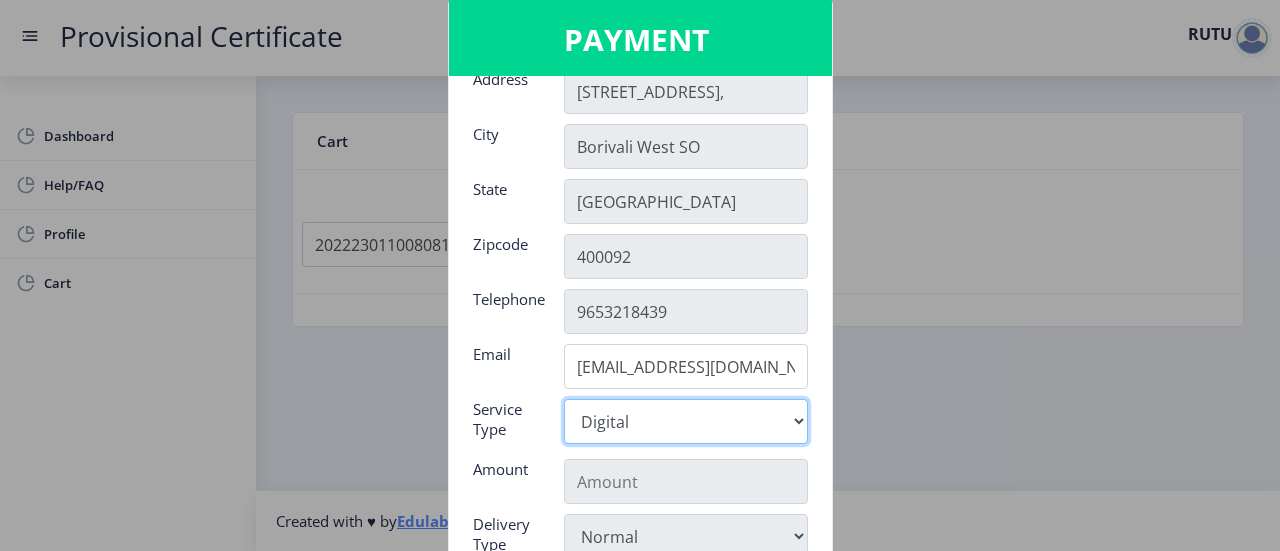 click on "Digital" at bounding box center [686, 421] 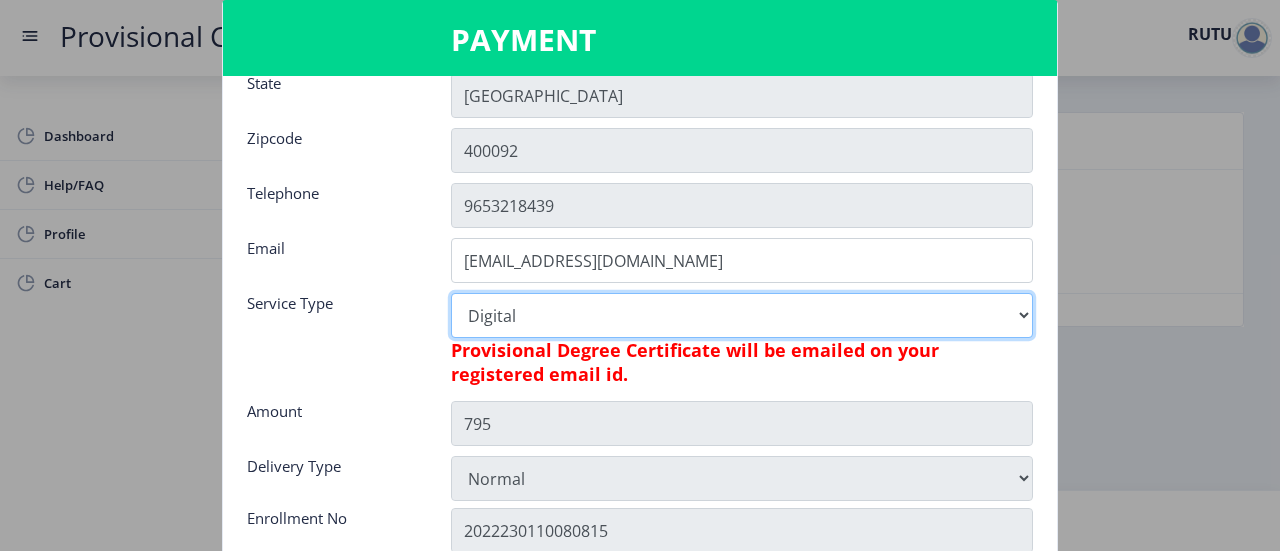 scroll, scrollTop: 199, scrollLeft: 0, axis: vertical 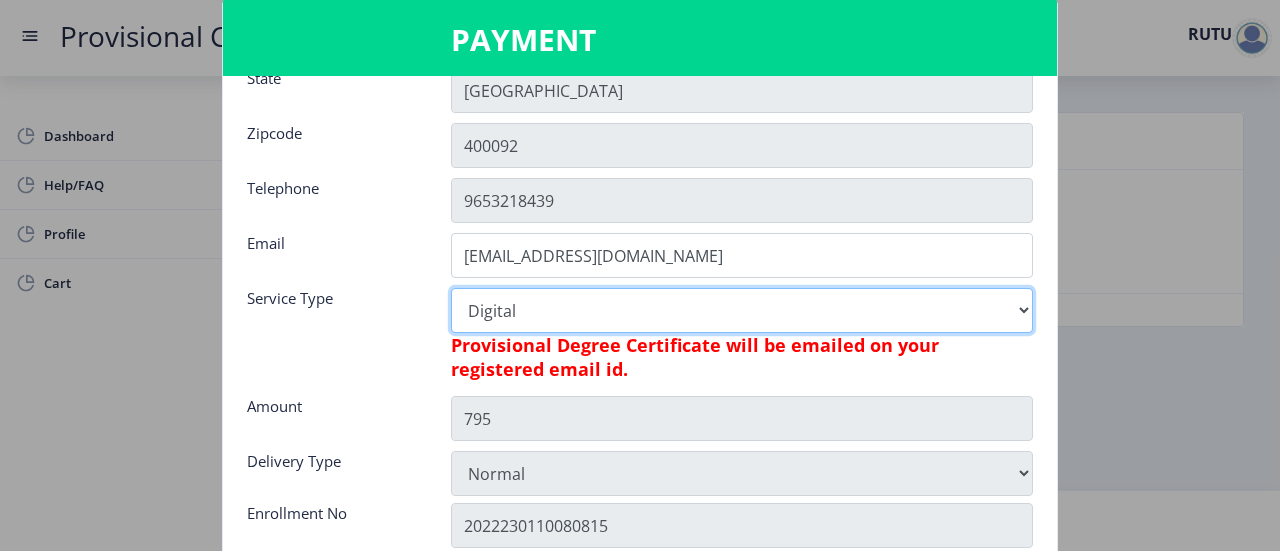 click on "Digital" at bounding box center [742, 310] 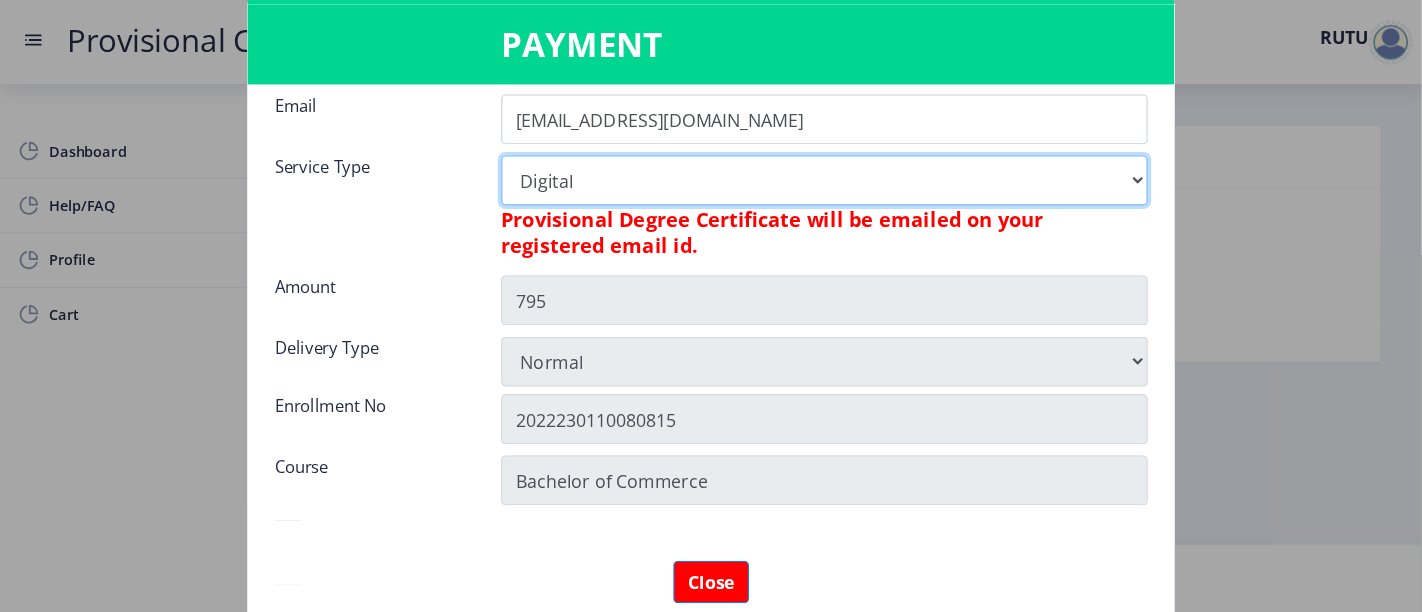 scroll, scrollTop: 363, scrollLeft: 0, axis: vertical 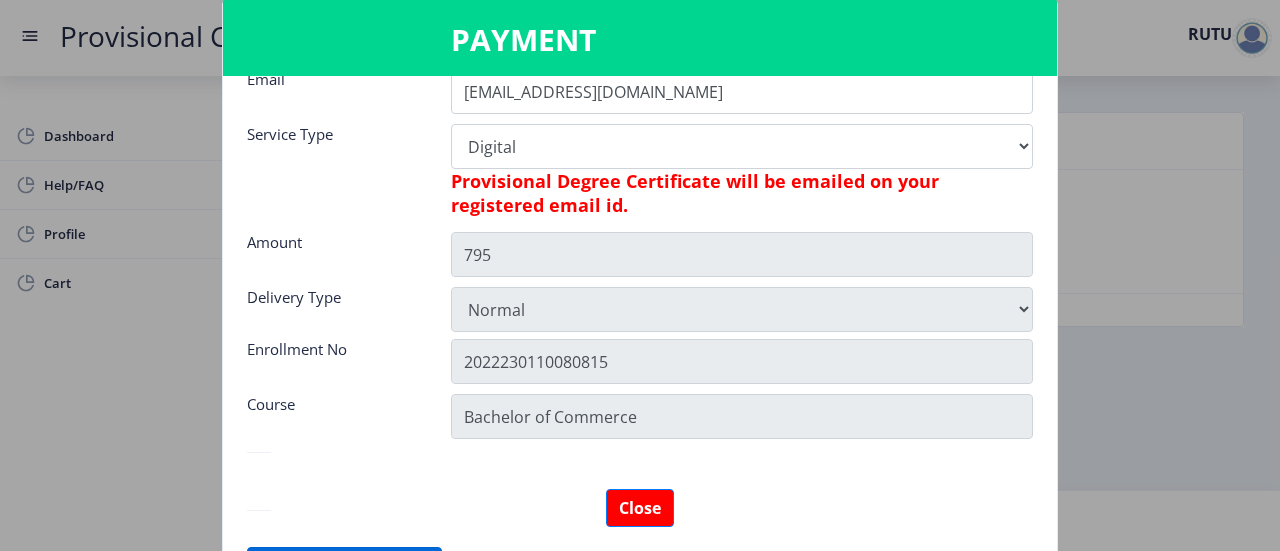 click on "Close" 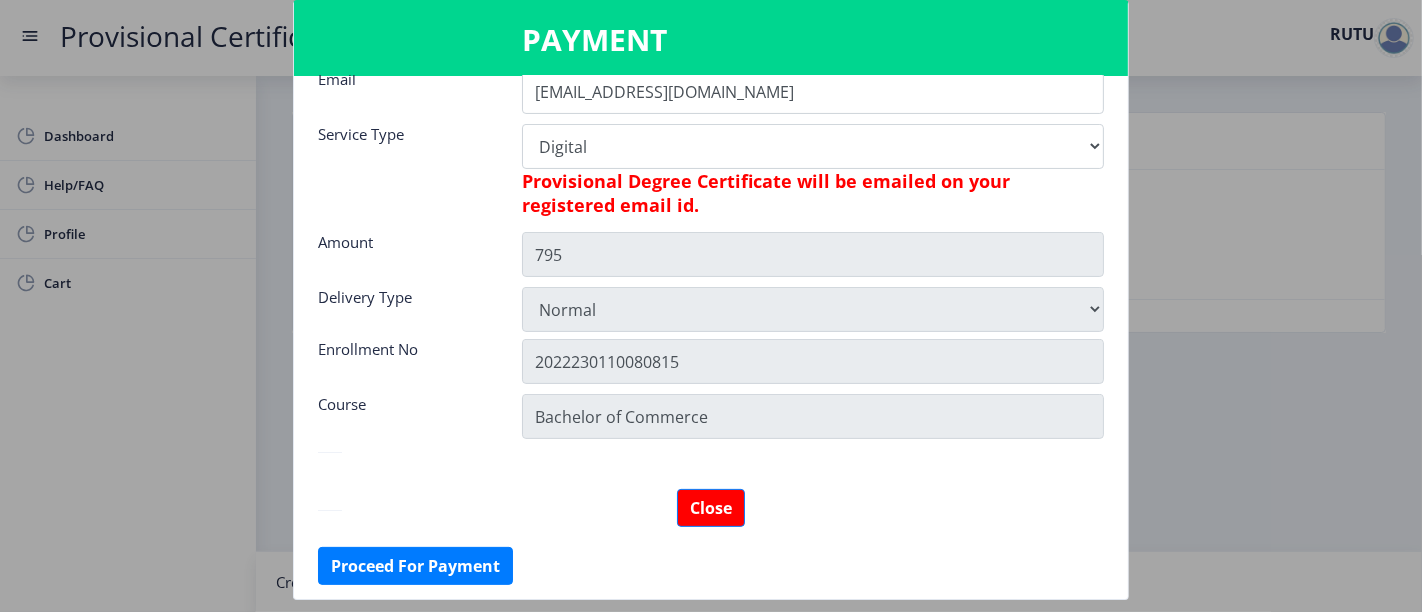 scroll, scrollTop: 362, scrollLeft: 0, axis: vertical 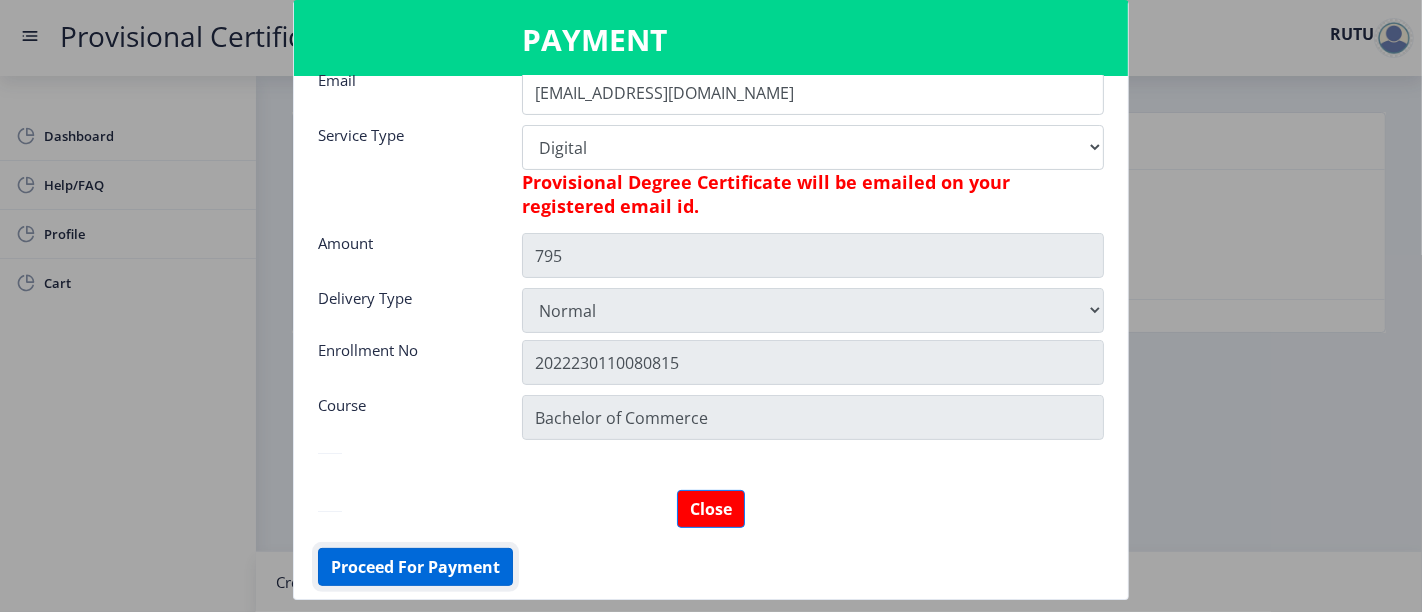 click on "Proceed For Payment" 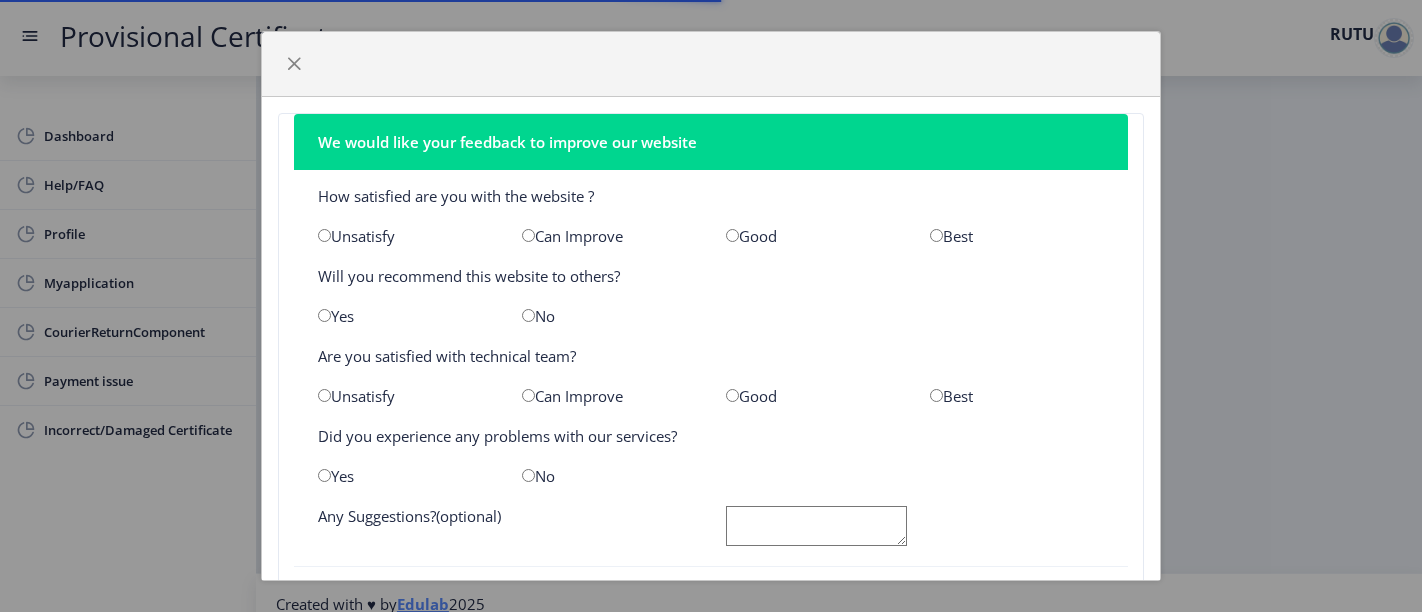 scroll, scrollTop: 0, scrollLeft: 0, axis: both 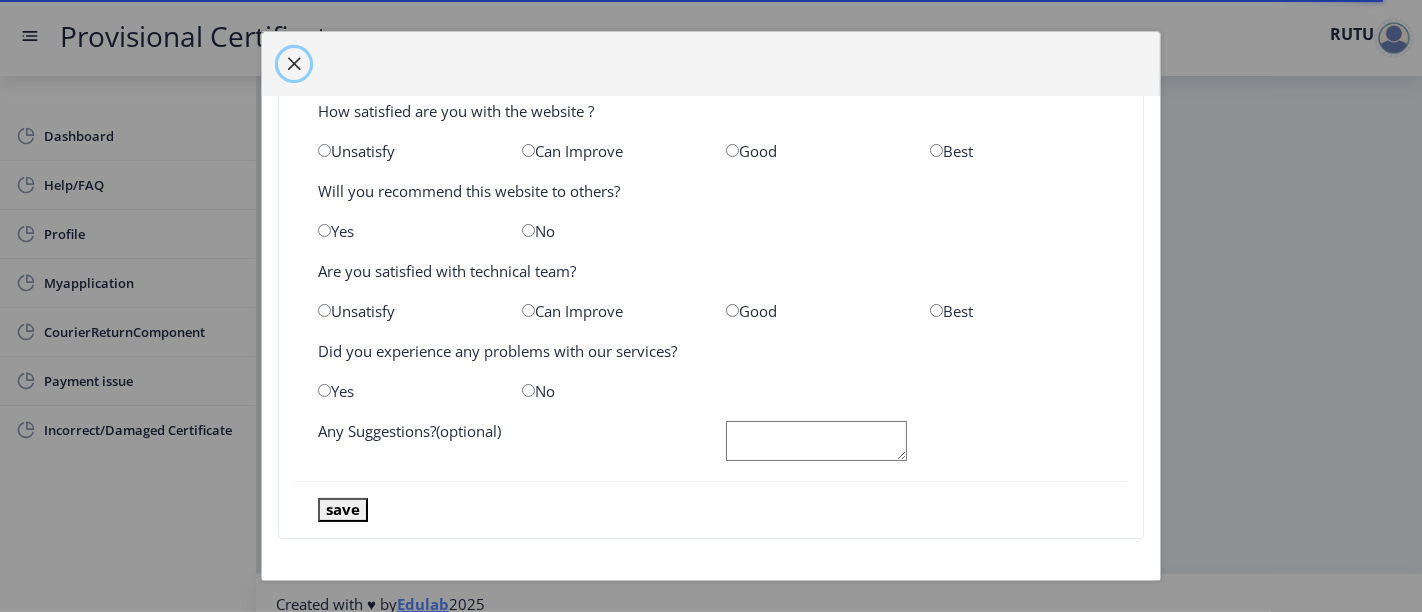 click 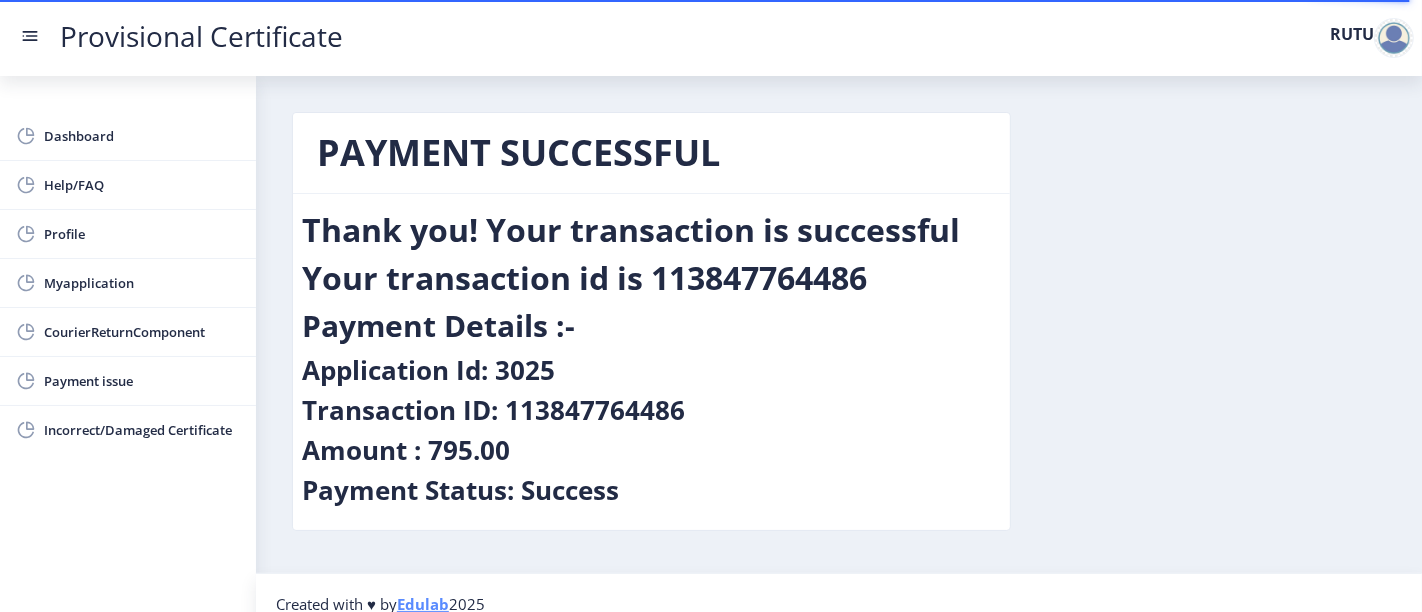 scroll, scrollTop: 20, scrollLeft: 0, axis: vertical 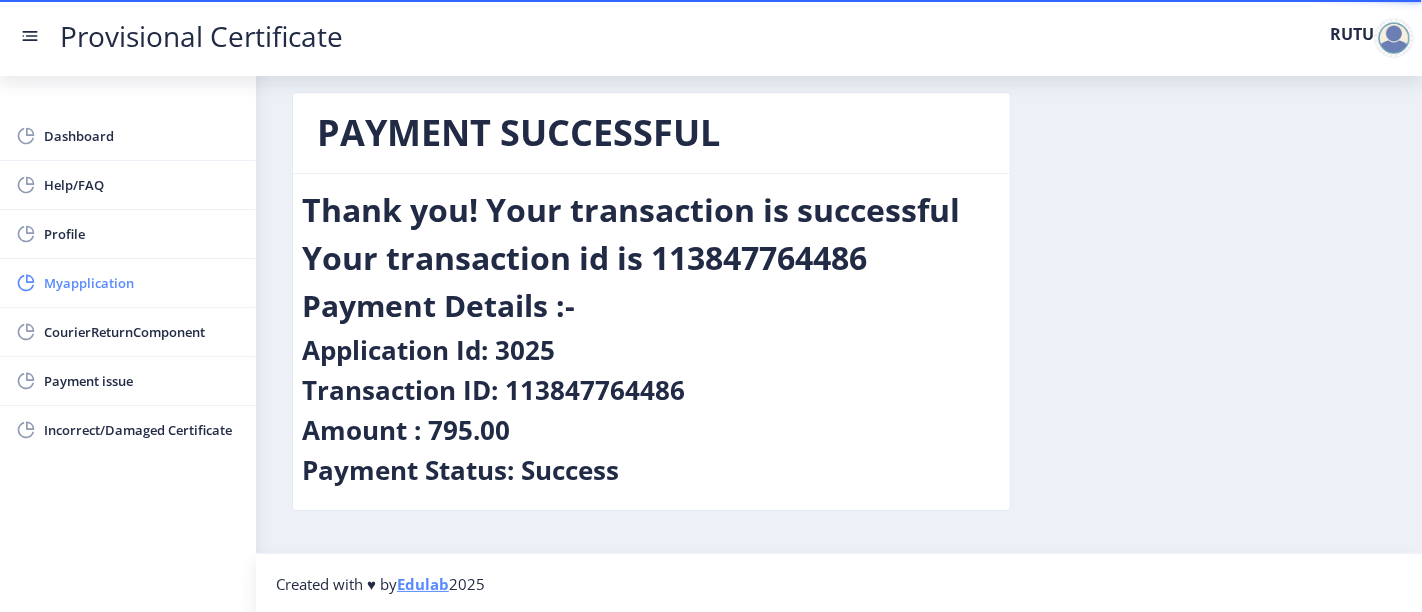 click on "Myapplication" 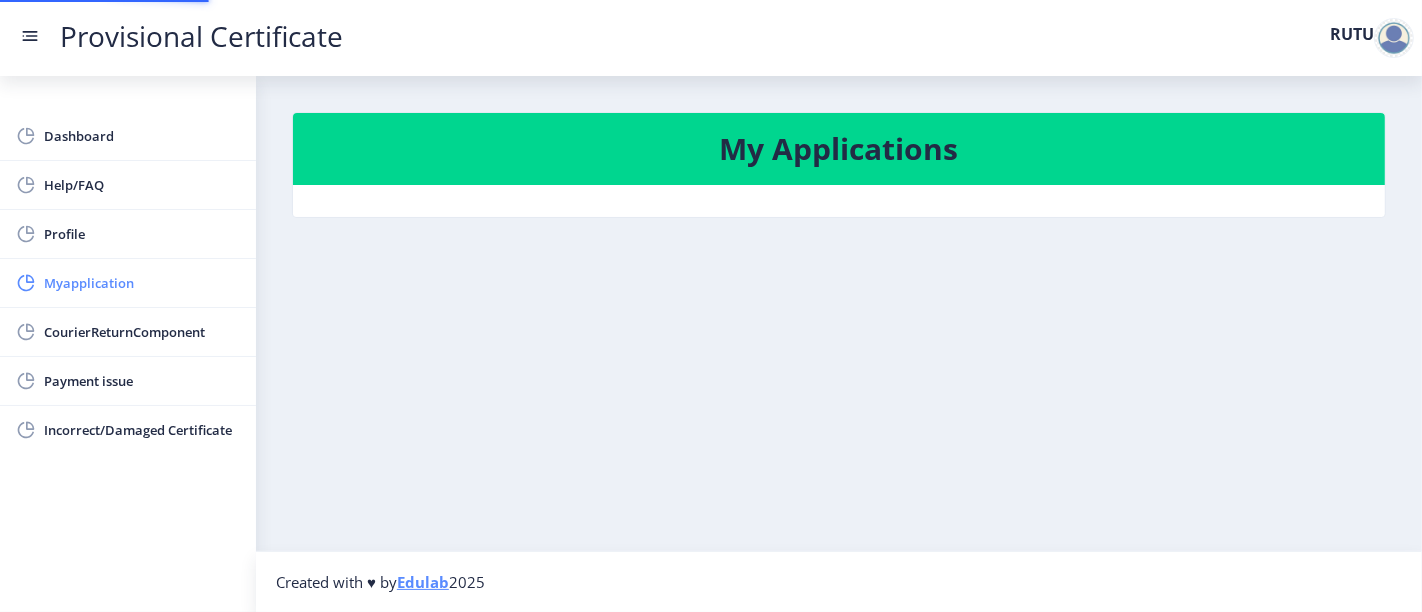 scroll, scrollTop: 0, scrollLeft: 0, axis: both 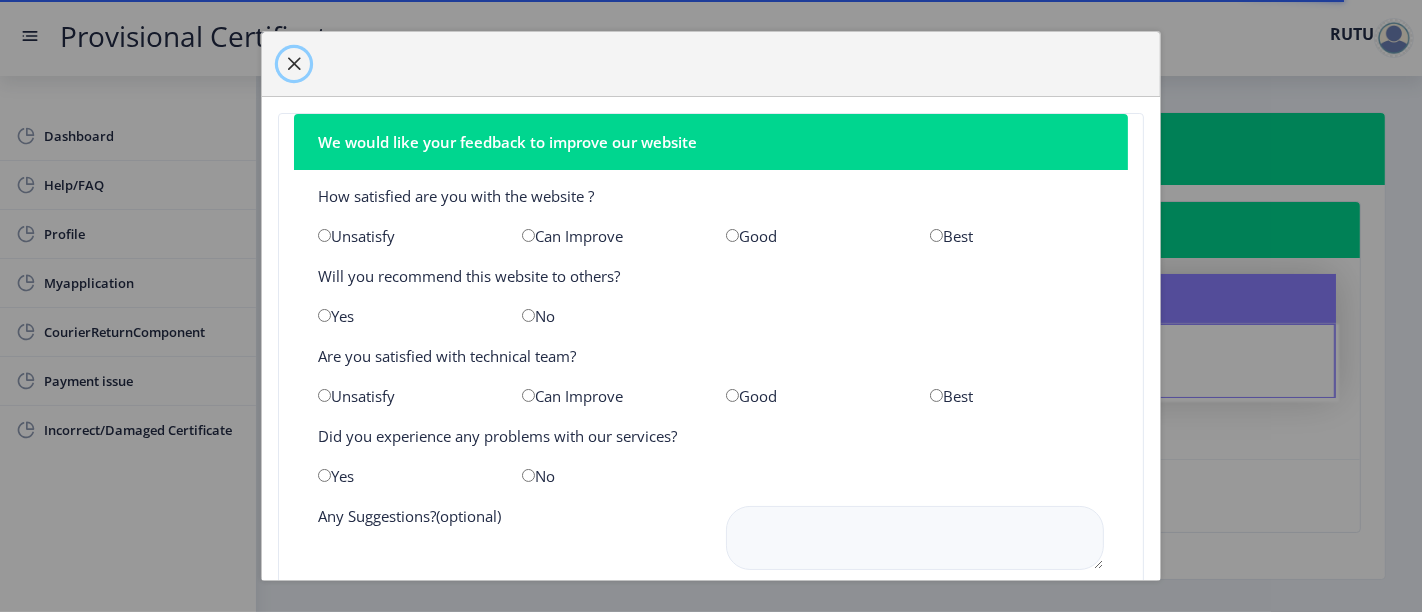 click 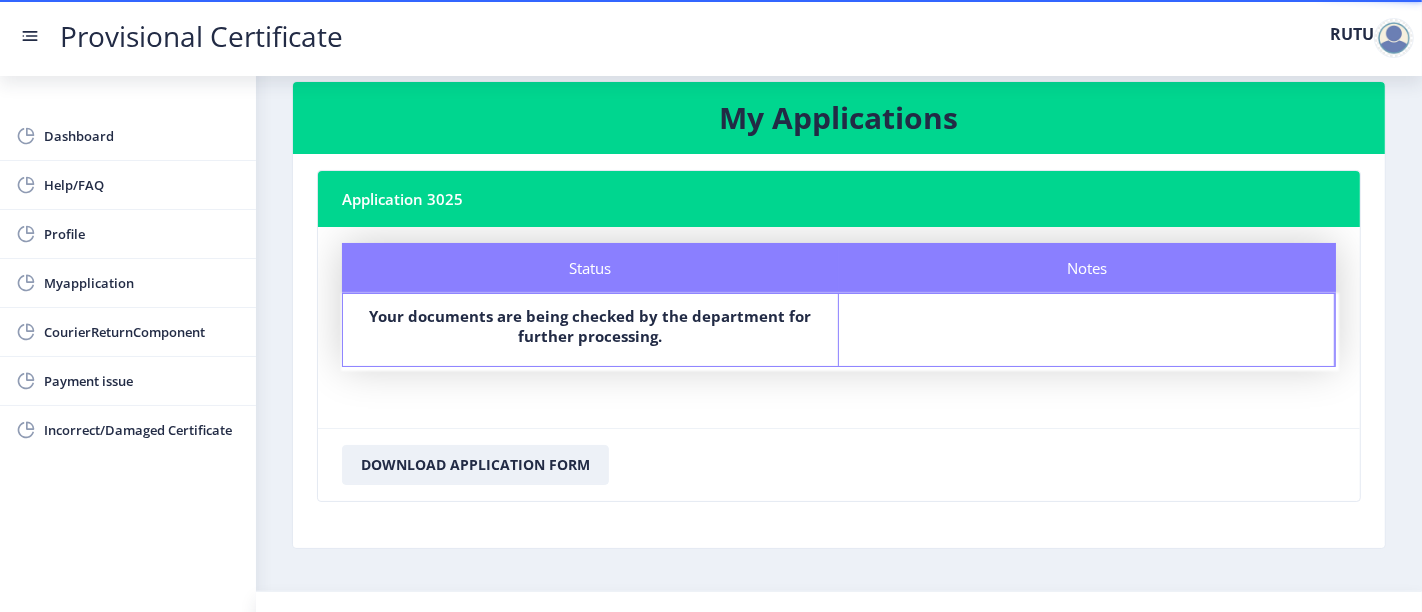 scroll, scrollTop: 0, scrollLeft: 0, axis: both 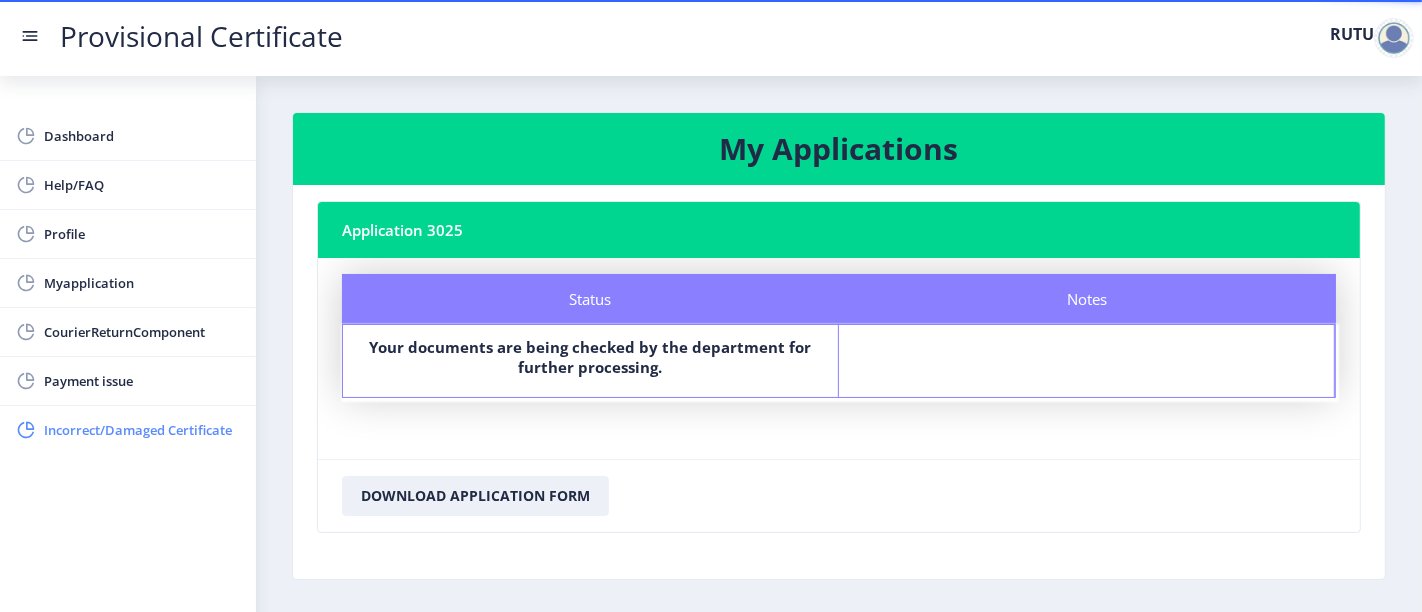 click on "Incorrect/Damaged Certificate" 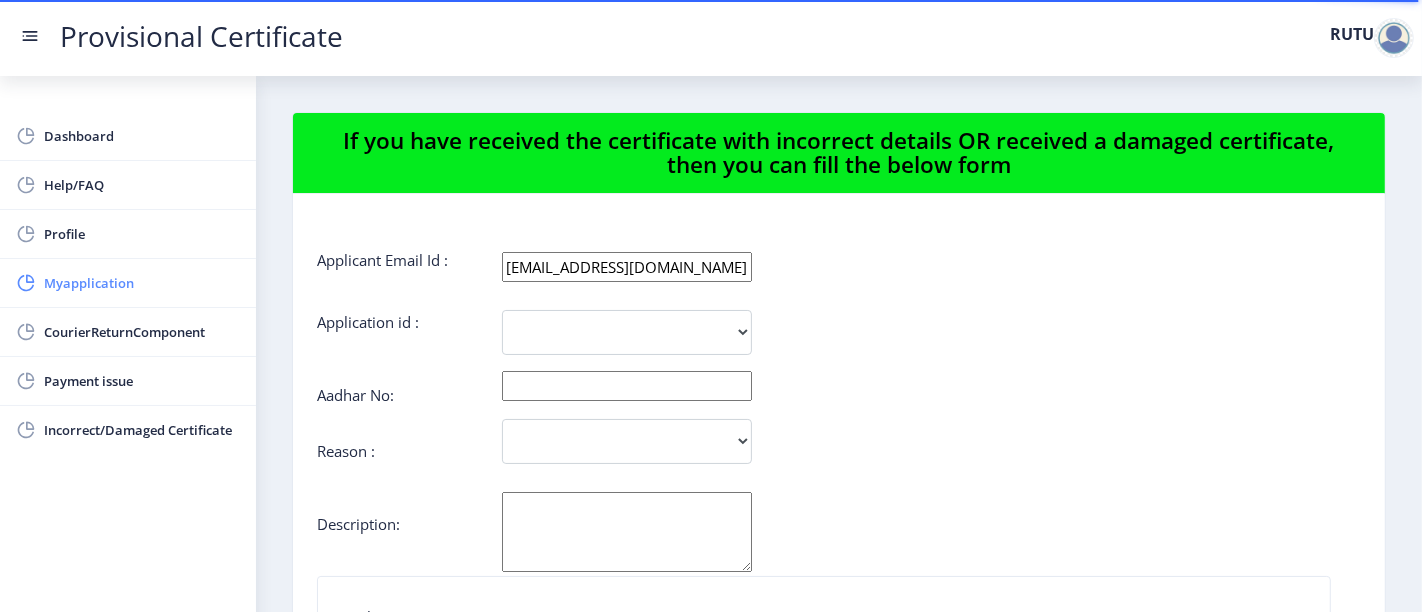 click on "Myapplication" 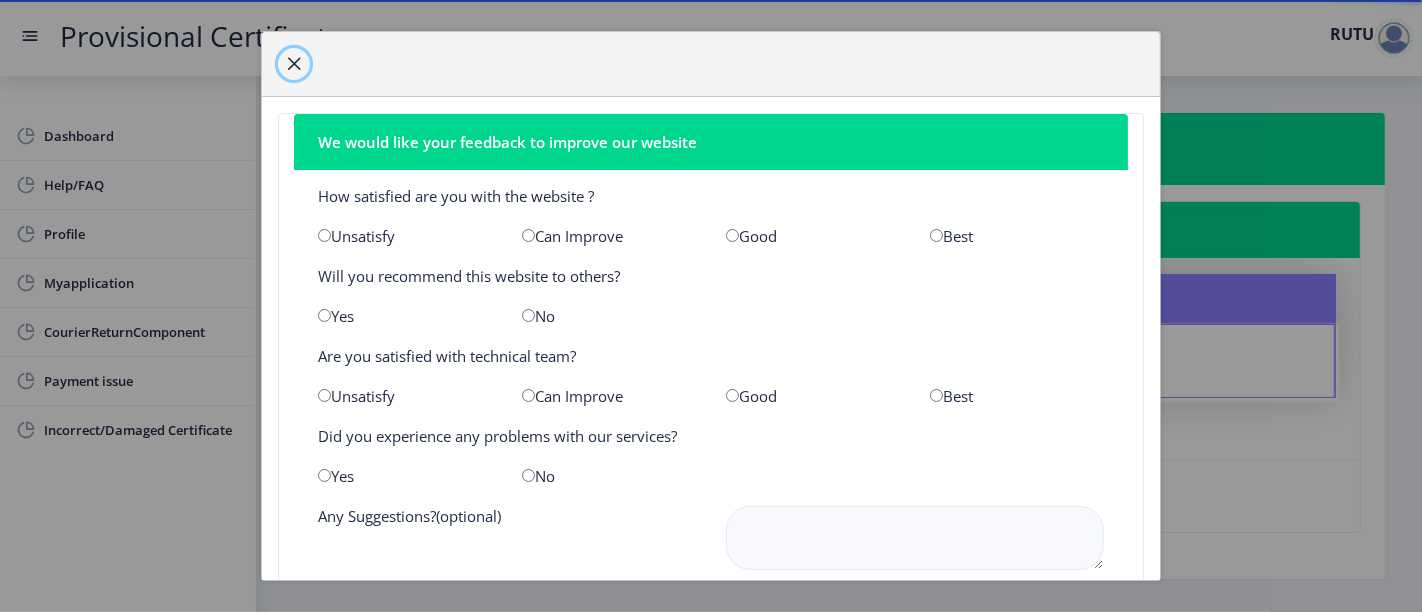 click 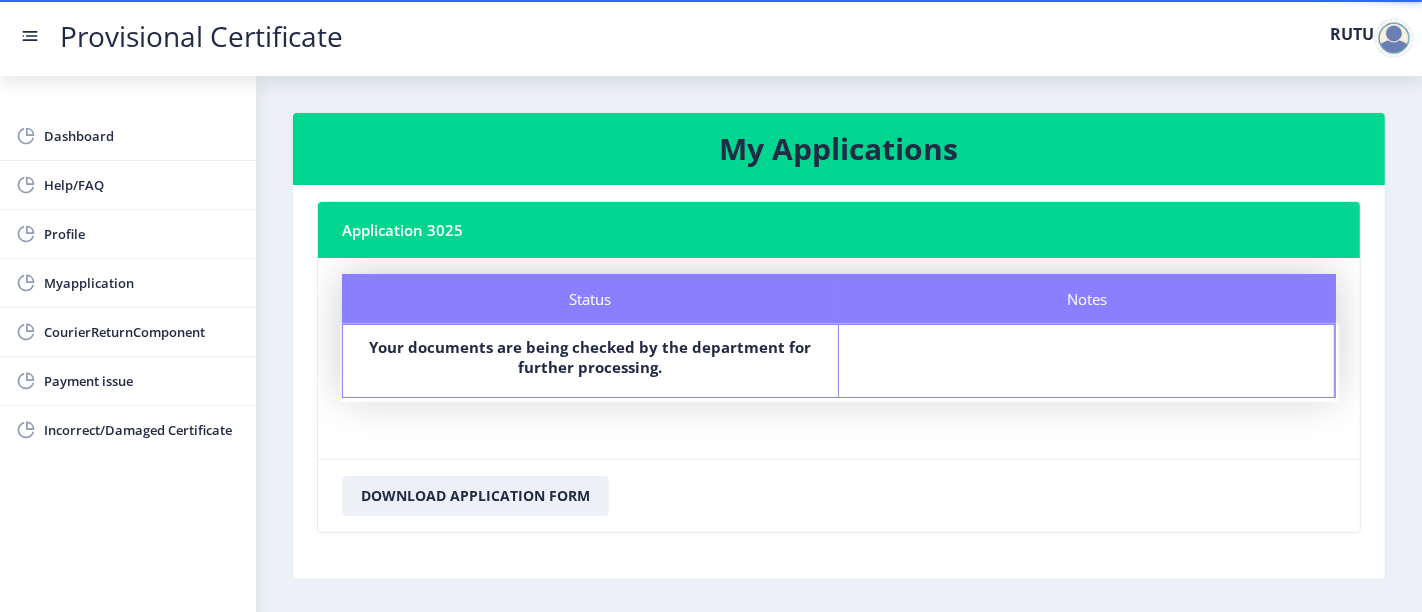 click on "Dashboard Help/FAQ Profile Myapplication CourierReturnComponent Payment issue Incorrect/Damaged Certificate" 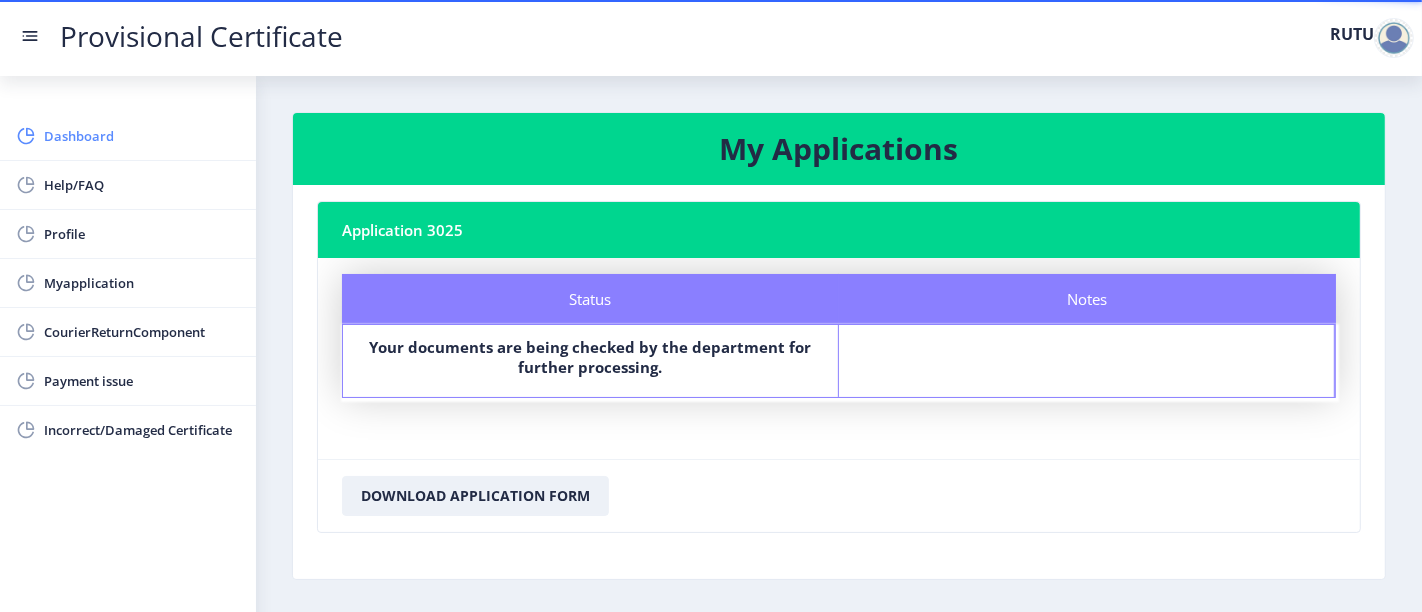 click on "Dashboard" 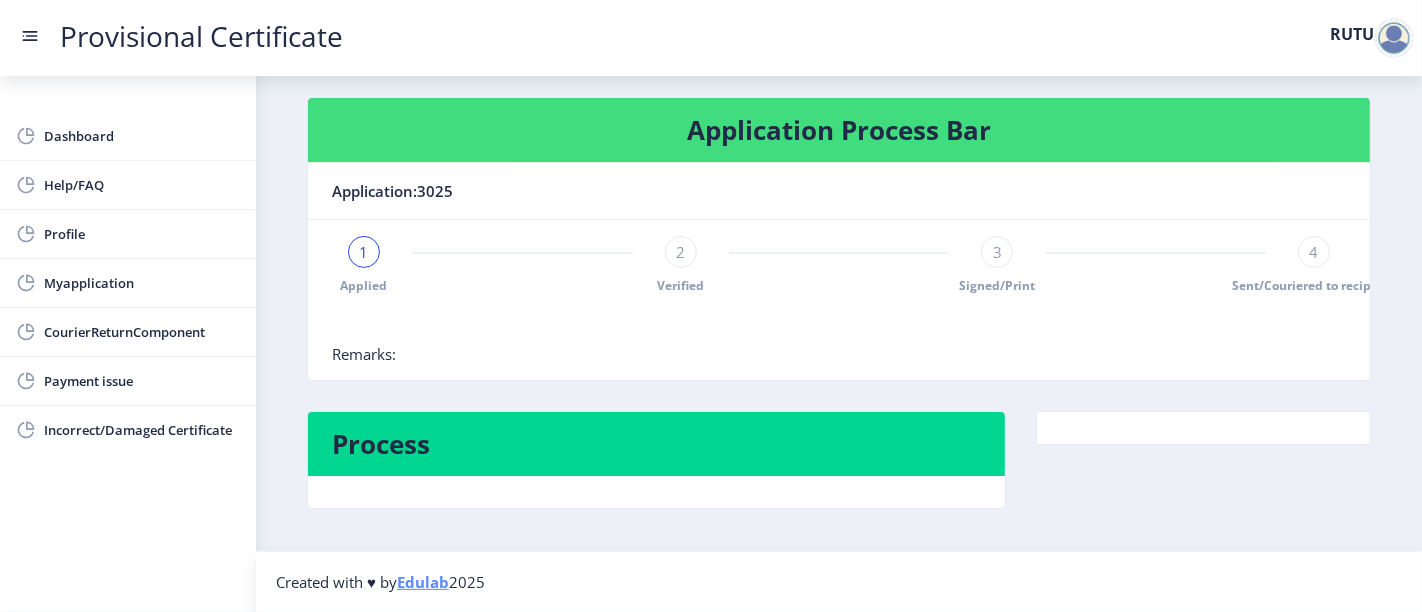 scroll, scrollTop: 0, scrollLeft: 0, axis: both 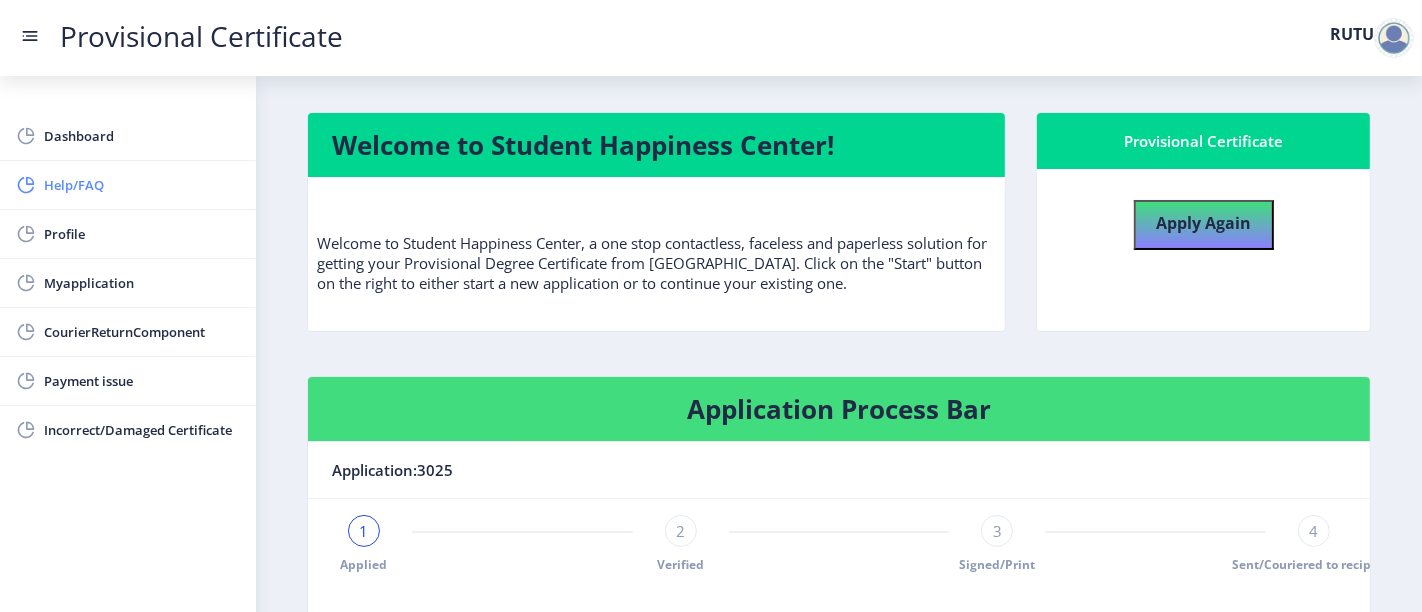 click on "Help/FAQ" 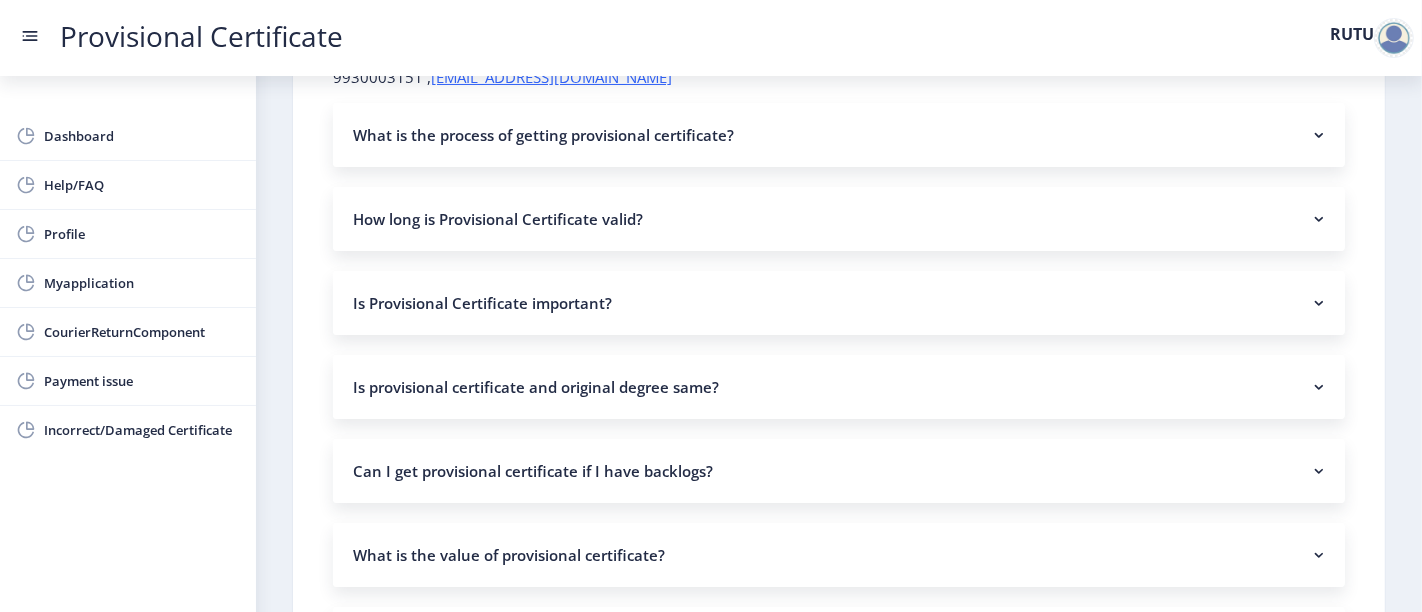 scroll, scrollTop: 142, scrollLeft: 0, axis: vertical 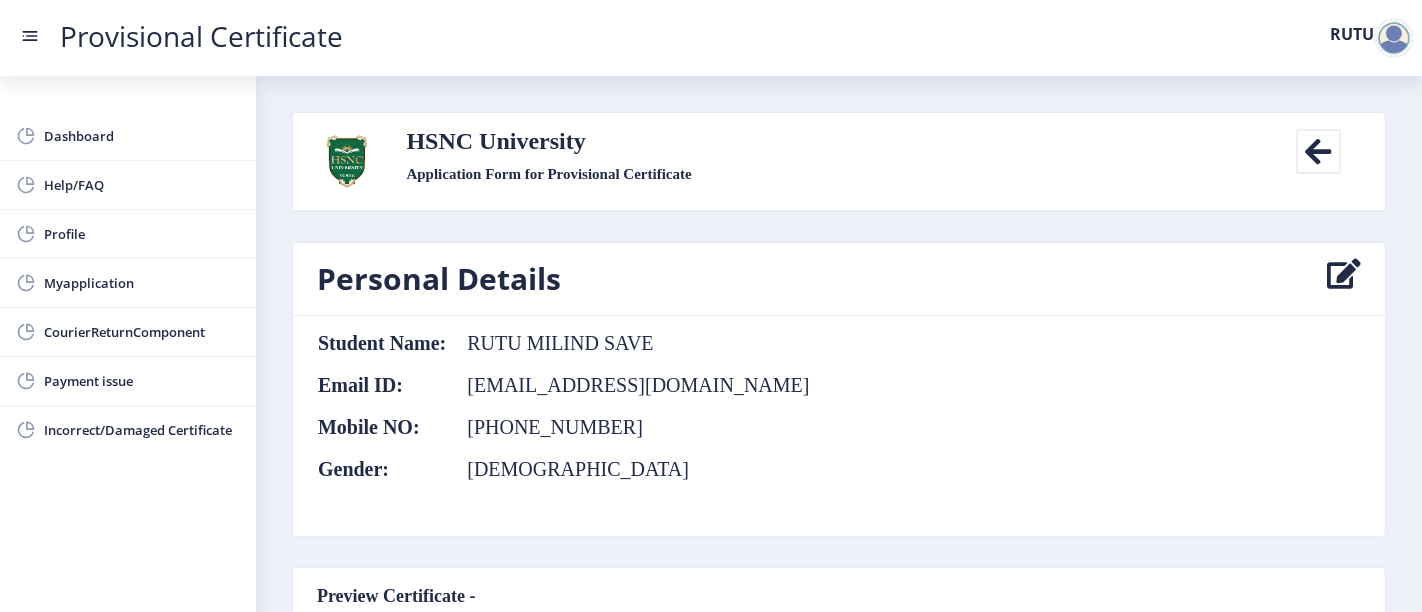 drag, startPoint x: 0, startPoint y: 0, endPoint x: 451, endPoint y: 330, distance: 558.839 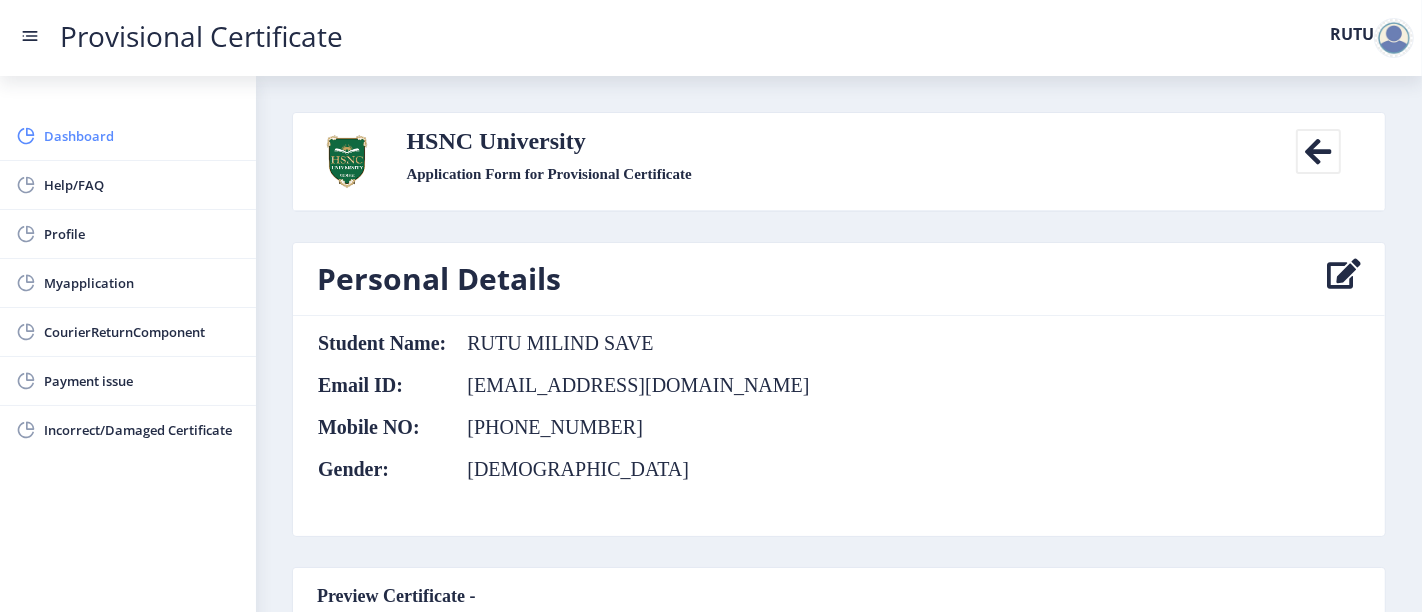 click on "Dashboard" 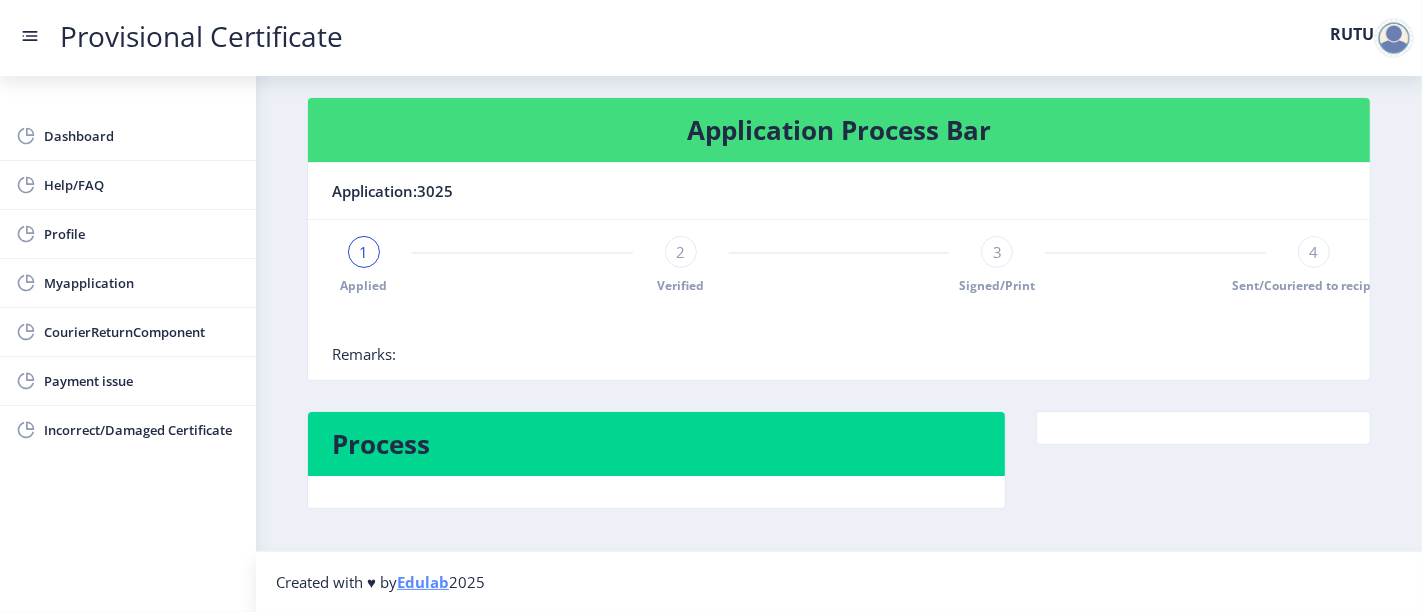 scroll, scrollTop: 0, scrollLeft: 0, axis: both 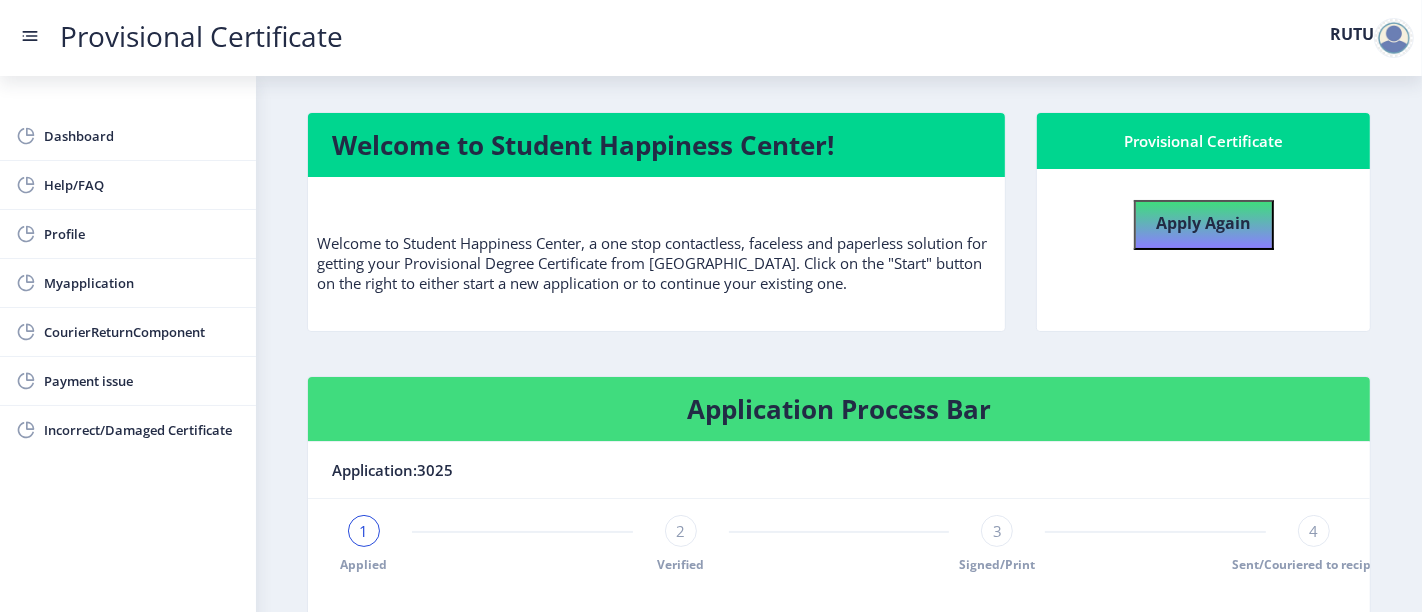 click 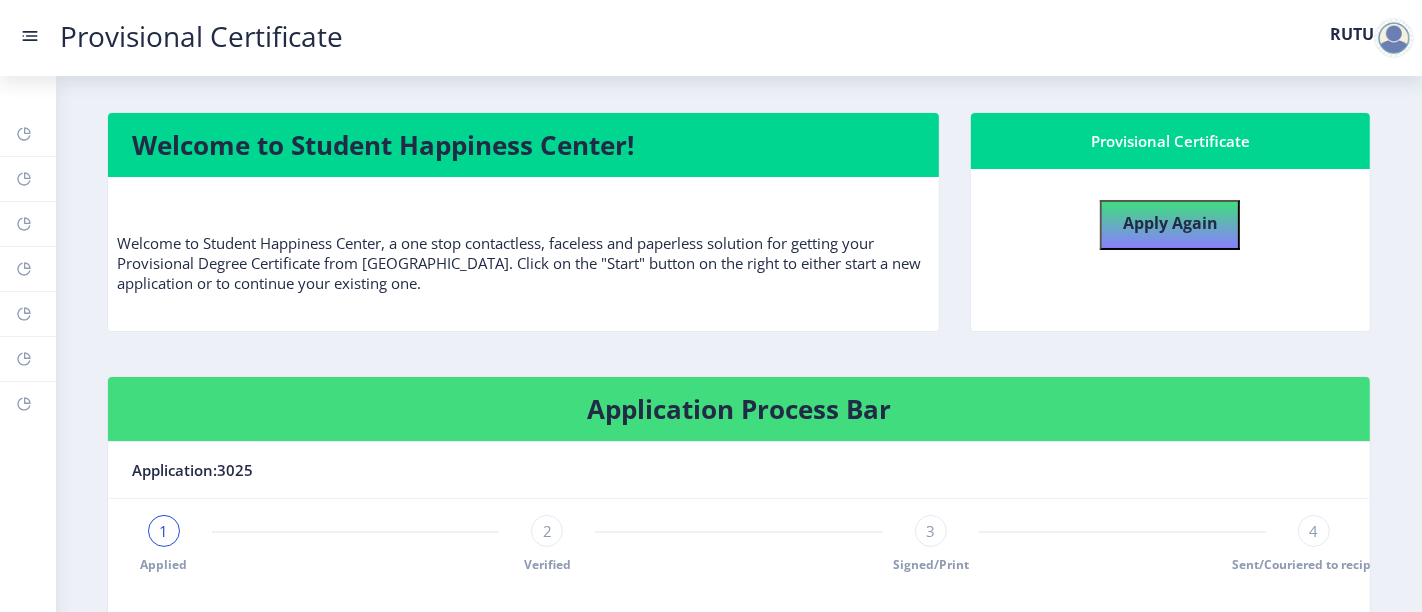 click 